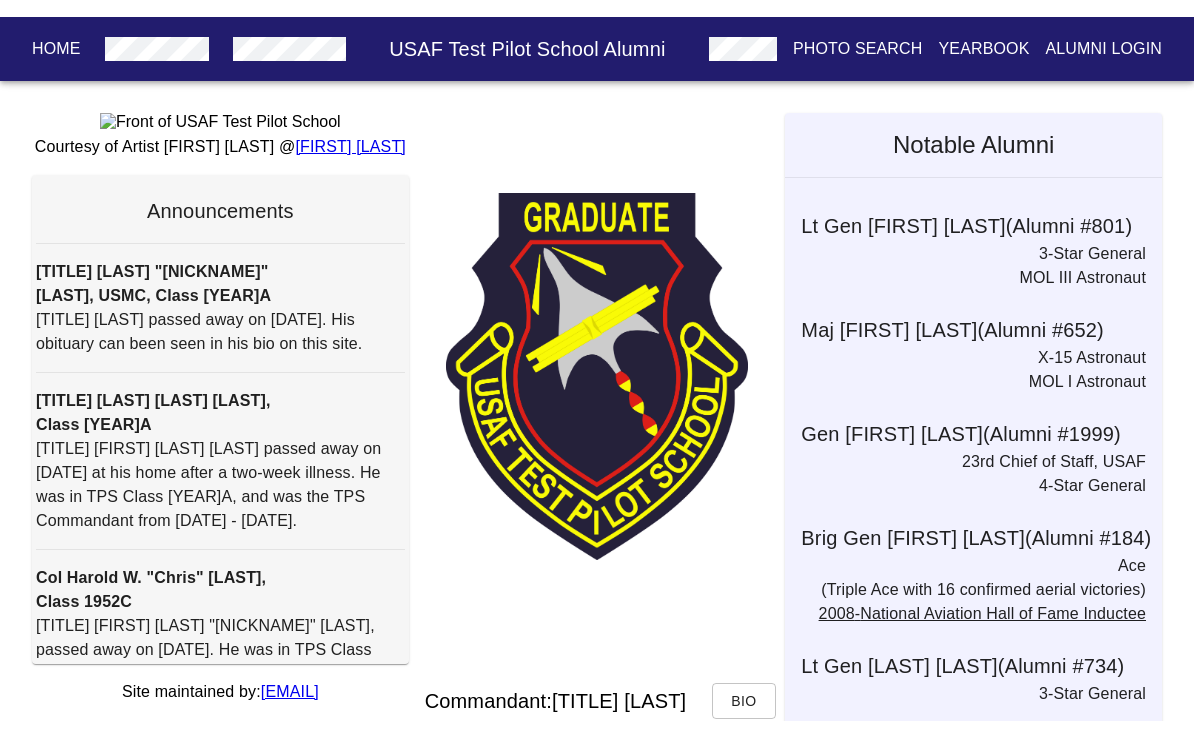 scroll, scrollTop: 0, scrollLeft: 0, axis: both 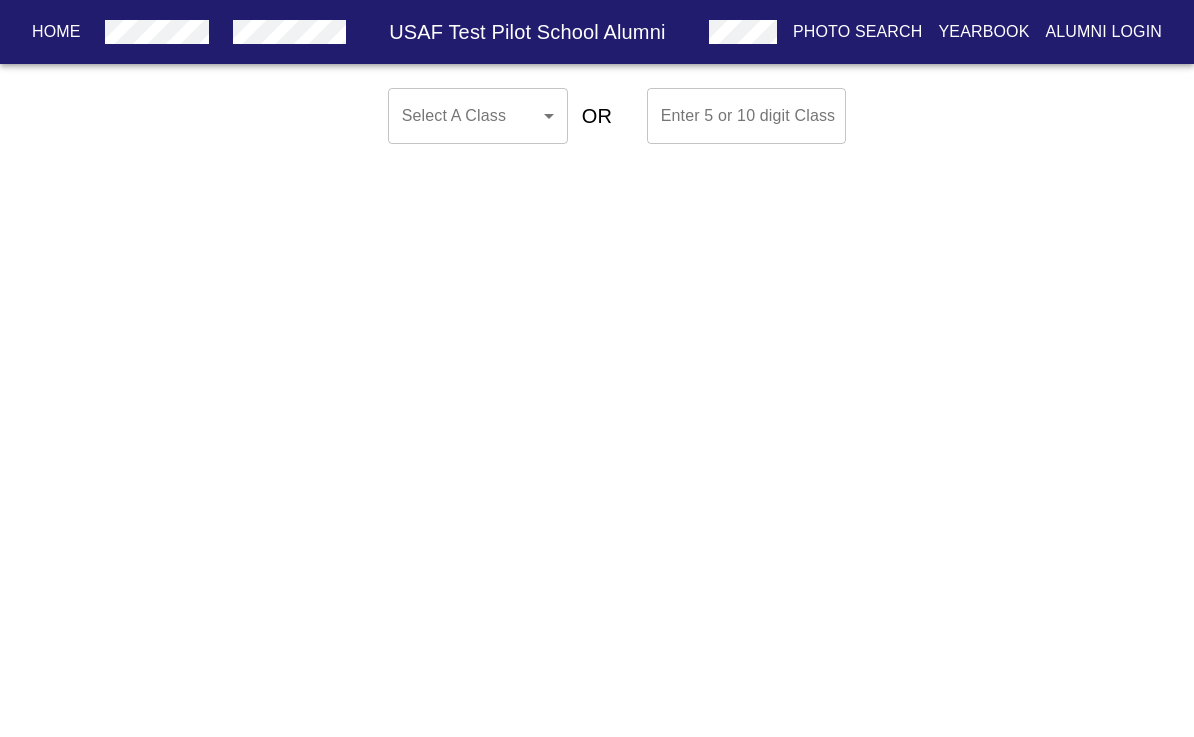 click on "Home USAF Test Pilot School Alumni Photo Search Yearbook Alumni Login Select A Class ​ ​ OR Enter [NUMBER] or [NUMBER] digit Class Enter [NUMBER] or [NUMBER] digit Class Home Alumni Bios Class Pages Photos Yearbook Alumni Login" at bounding box center (597, 116) 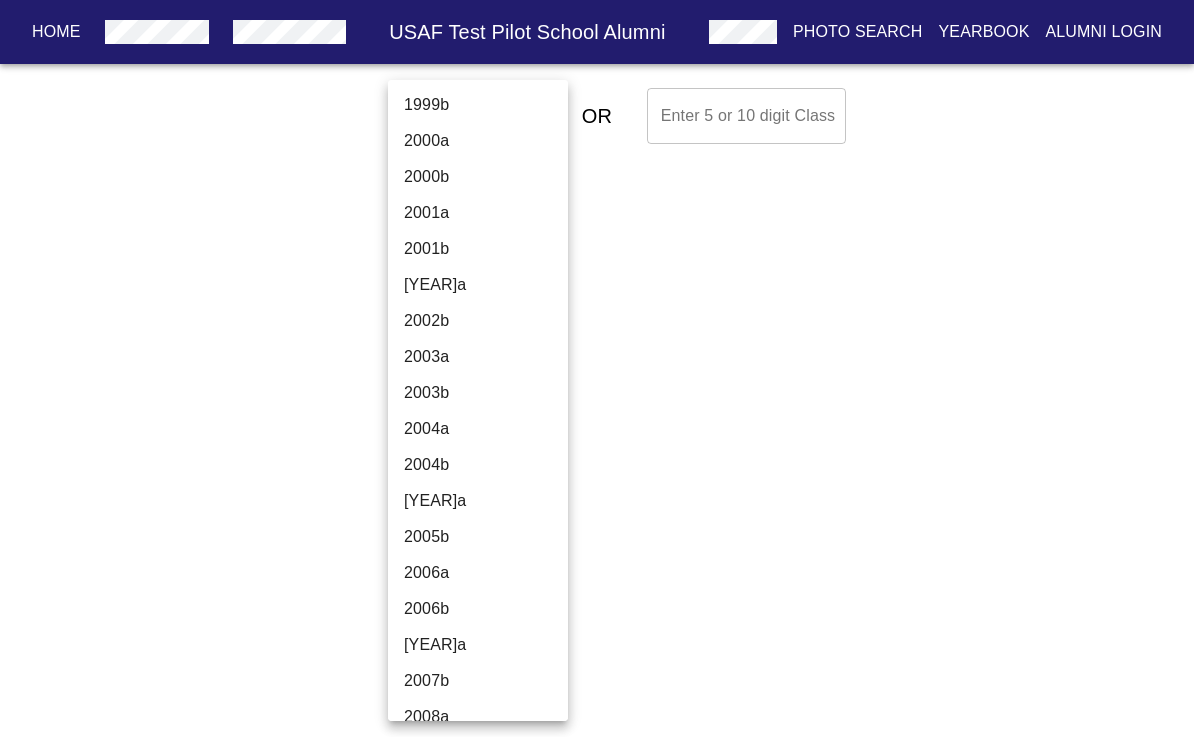 scroll, scrollTop: 5220, scrollLeft: 0, axis: vertical 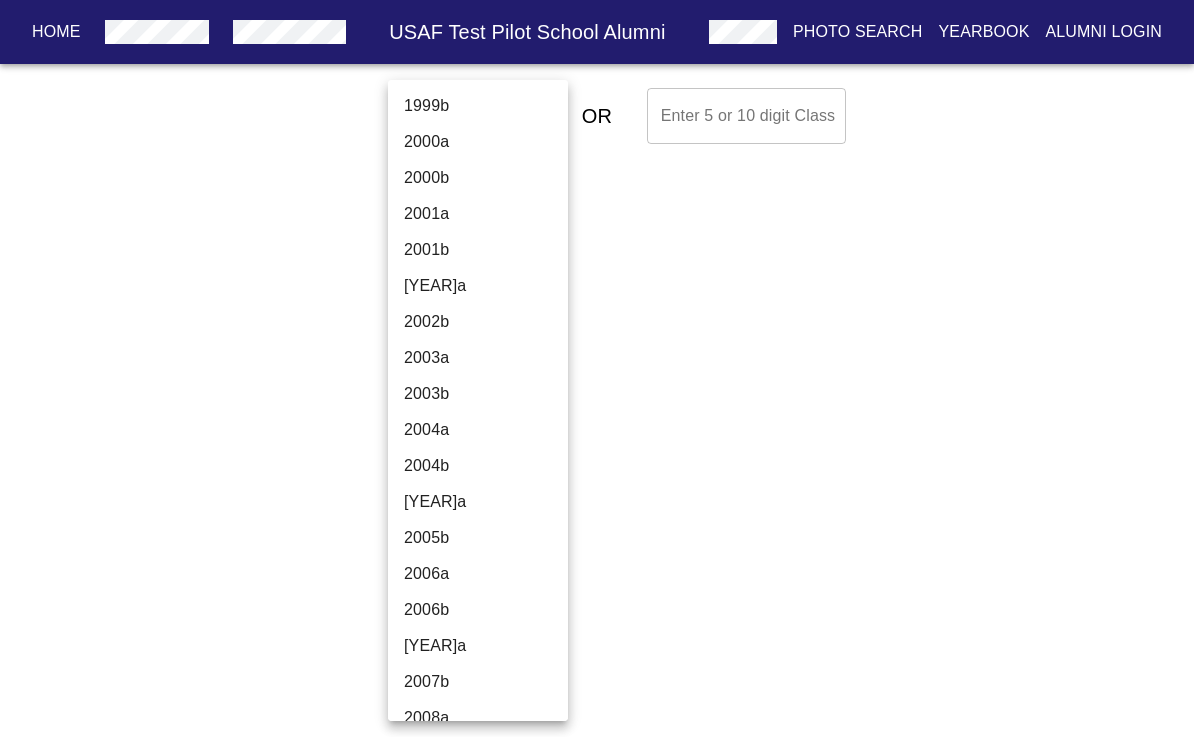 click on "2004a" at bounding box center (478, 430) 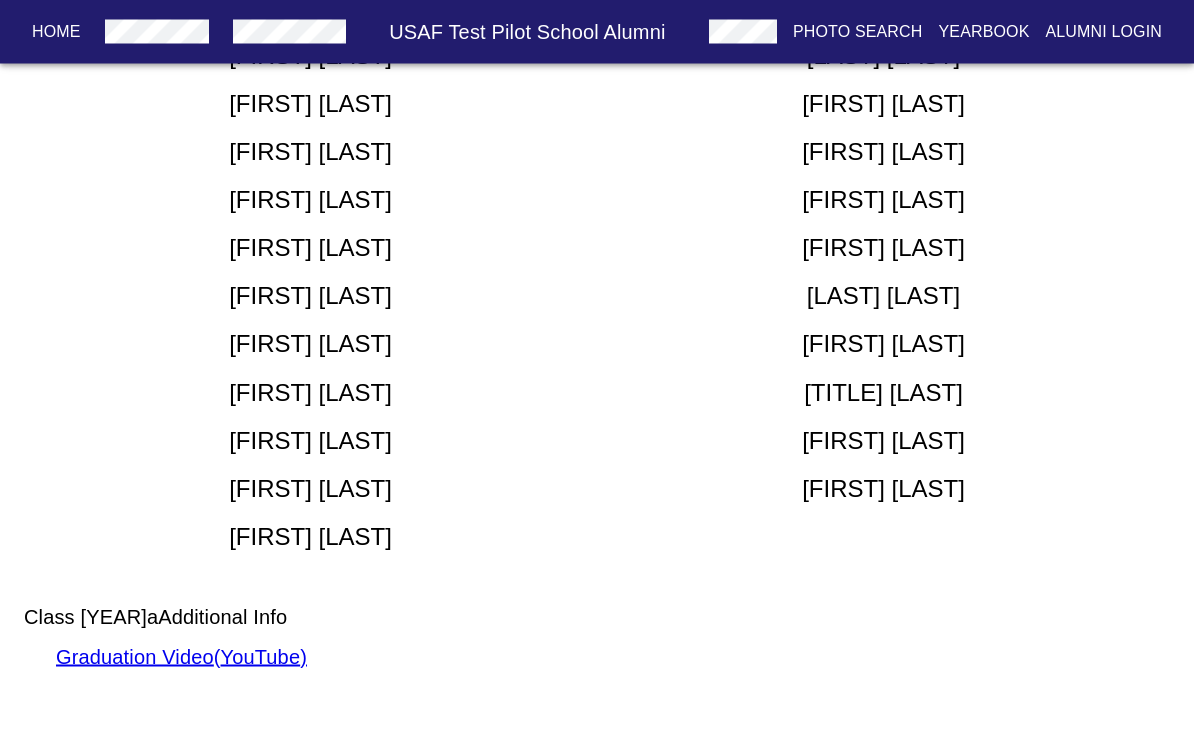 scroll, scrollTop: 688, scrollLeft: 0, axis: vertical 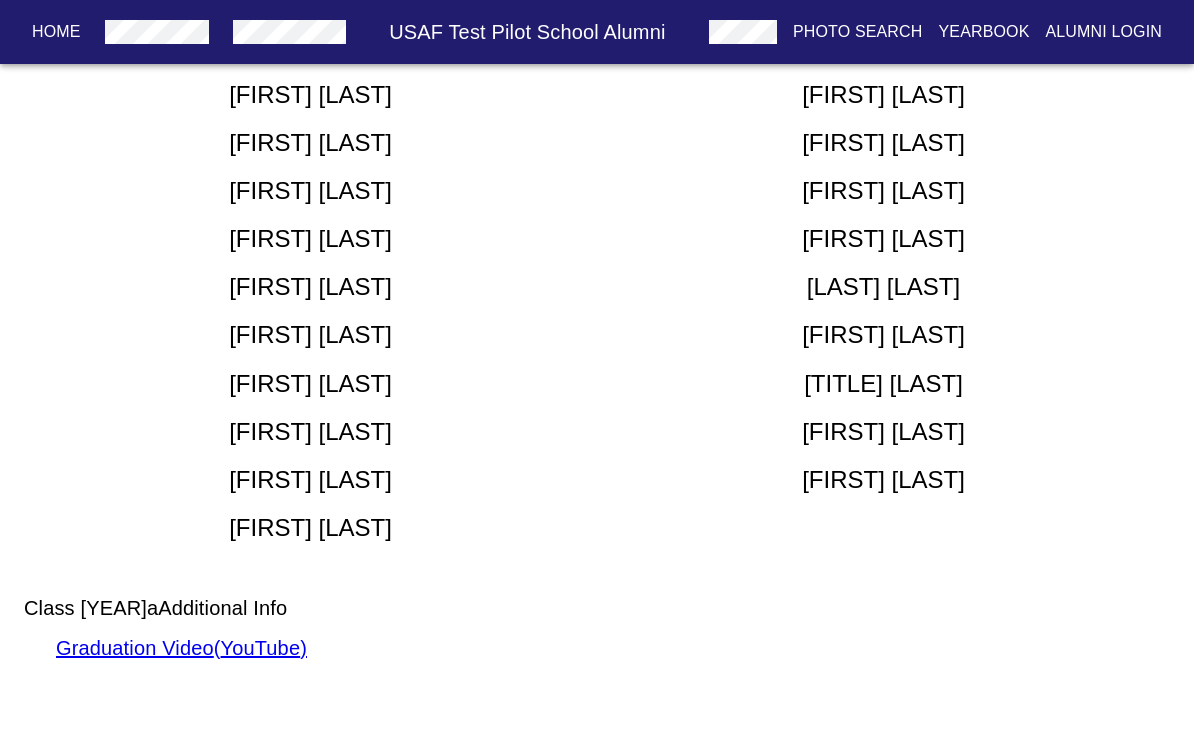 click on "Graduation Video  ( YouTube )" at bounding box center (181, 648) 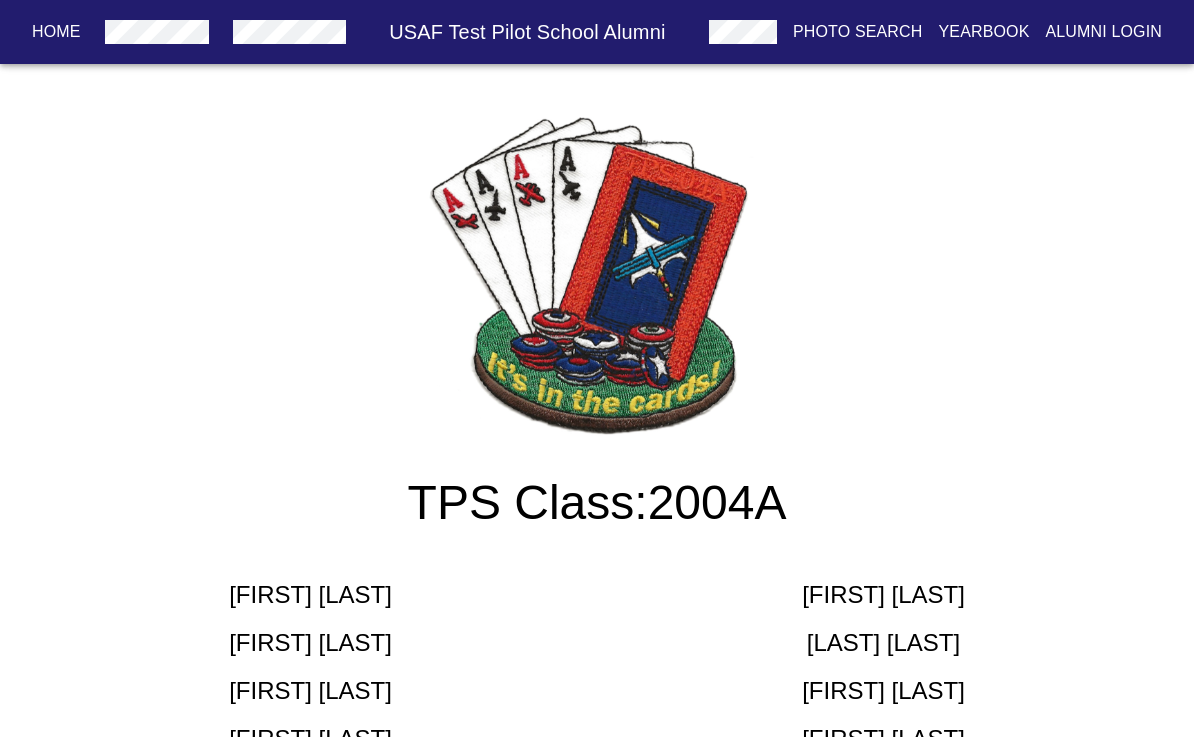 scroll, scrollTop: 53, scrollLeft: 0, axis: vertical 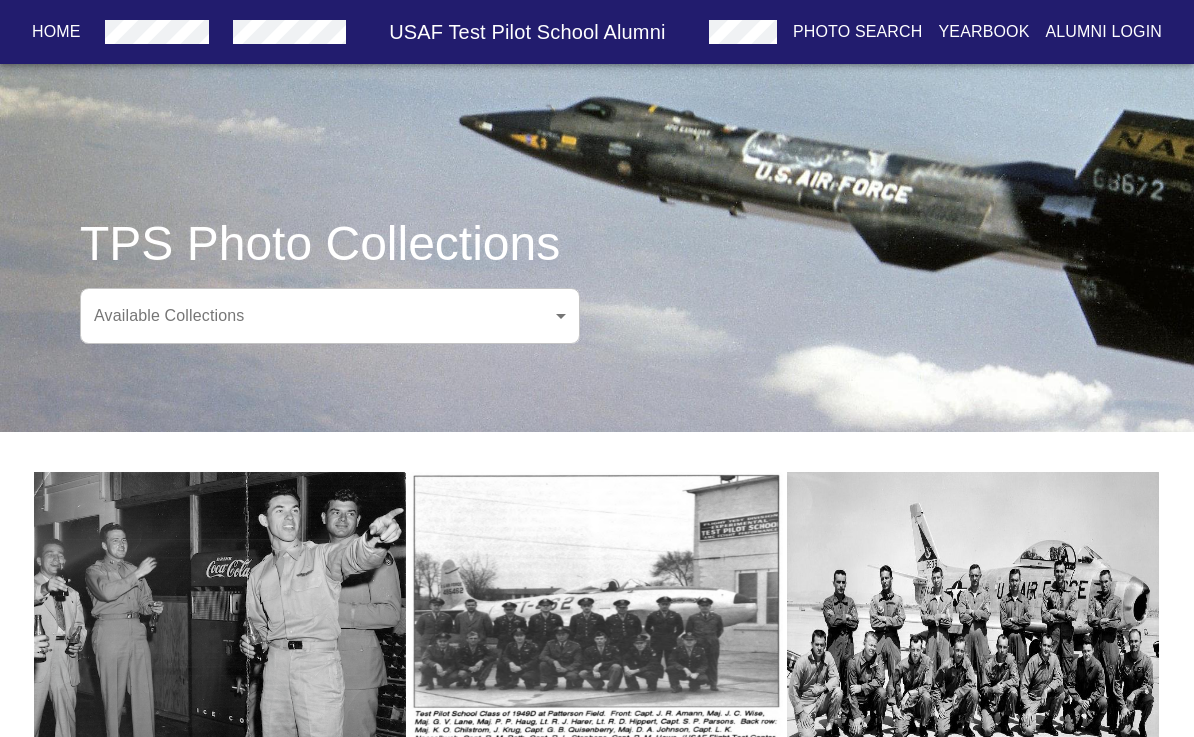 click on "Home USAF Test Pilot School Alumni Photo Search Yearbook Alumni Login TPS Photo Collections Available Collections ​ Available Collections Home Alumni Bios Class Pages Photos Yearbook Alumni Login" at bounding box center [597, 657] 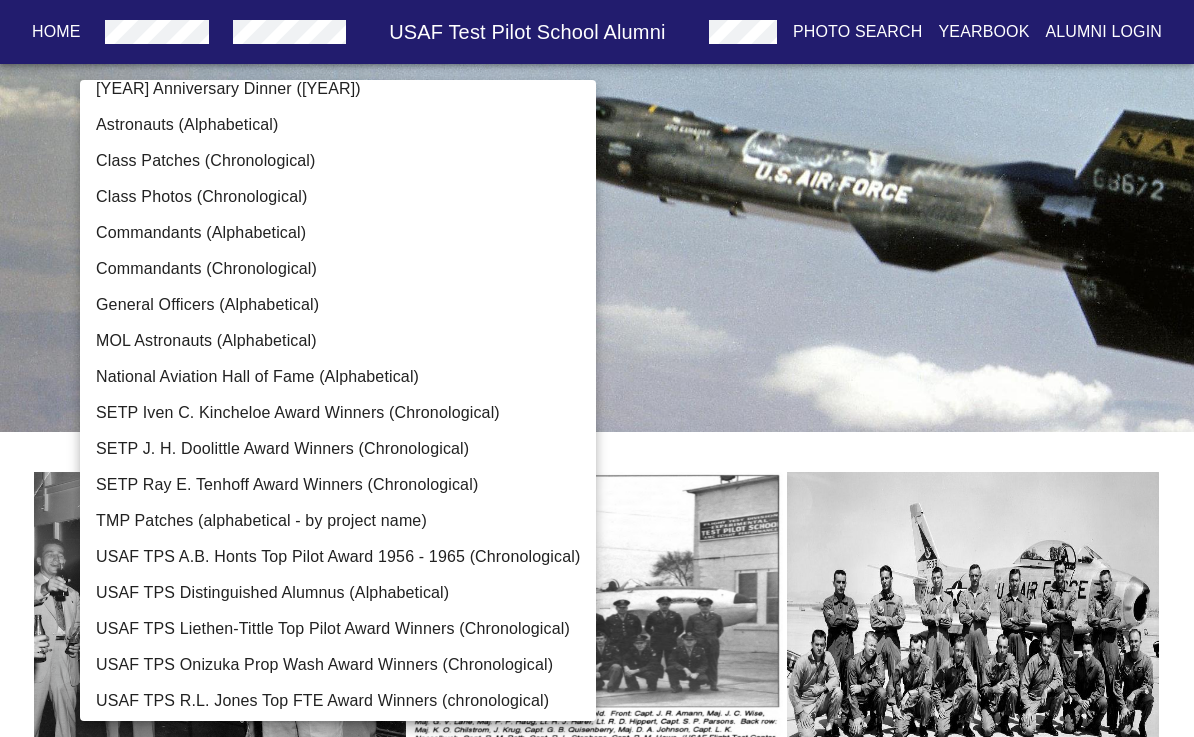 scroll, scrollTop: 52, scrollLeft: 0, axis: vertical 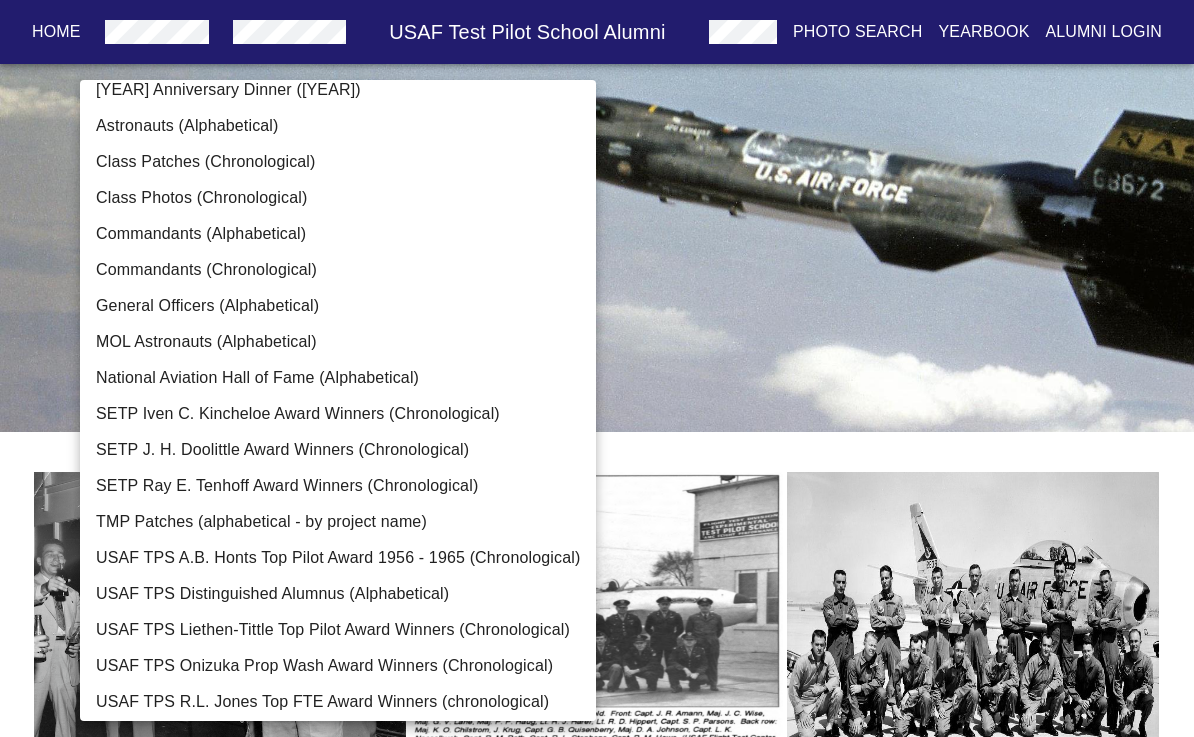 click on "Class Patches (Chronological)" at bounding box center (338, 162) 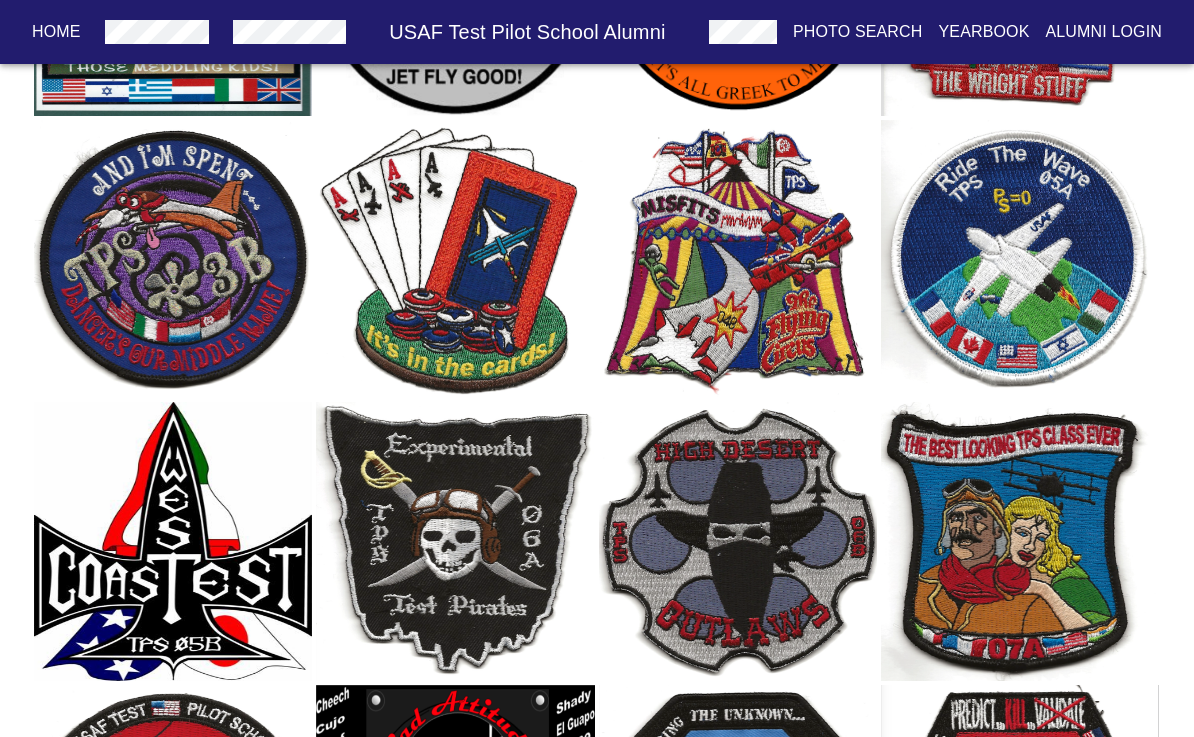 scroll, scrollTop: 2571, scrollLeft: 0, axis: vertical 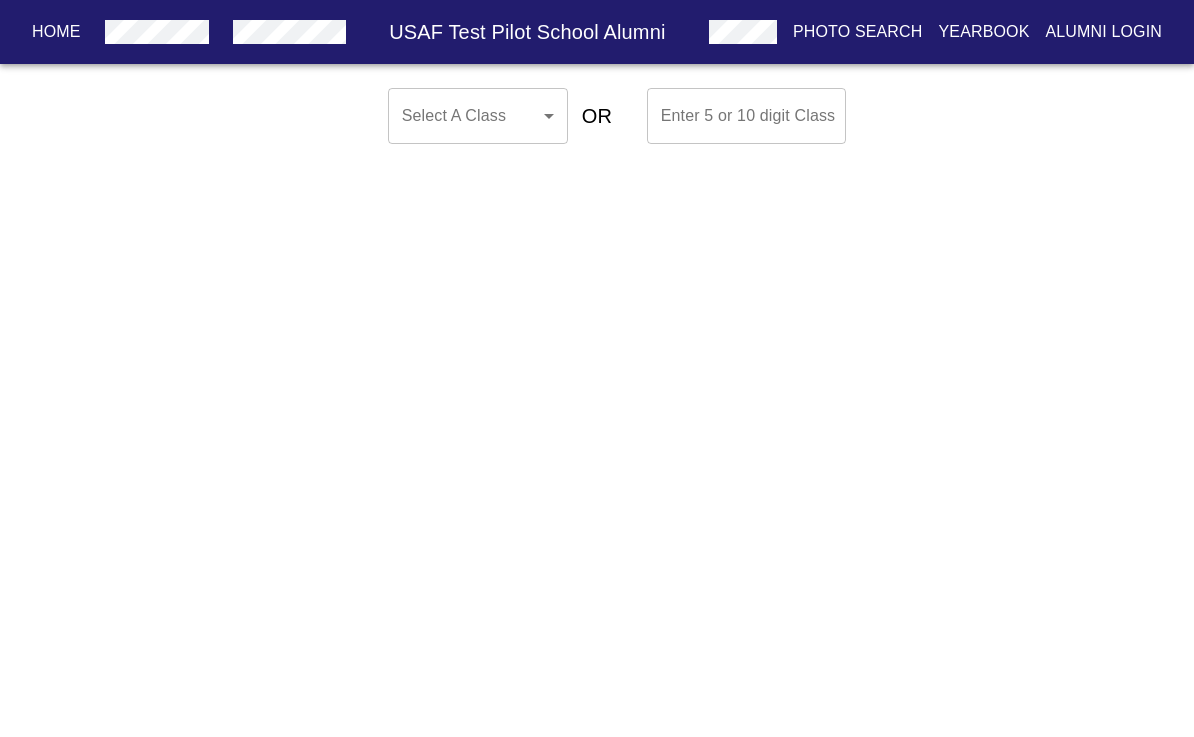click on "Home USAF Test Pilot School Alumni Photo Search Yearbook Alumni Login Select A Class ​ ​ OR Enter [NUMBER] or [NUMBER] digit Class Enter [NUMBER] or [NUMBER] digit Class Home Alumni Bios Class Pages Photos Yearbook Alumni Login" at bounding box center (597, 116) 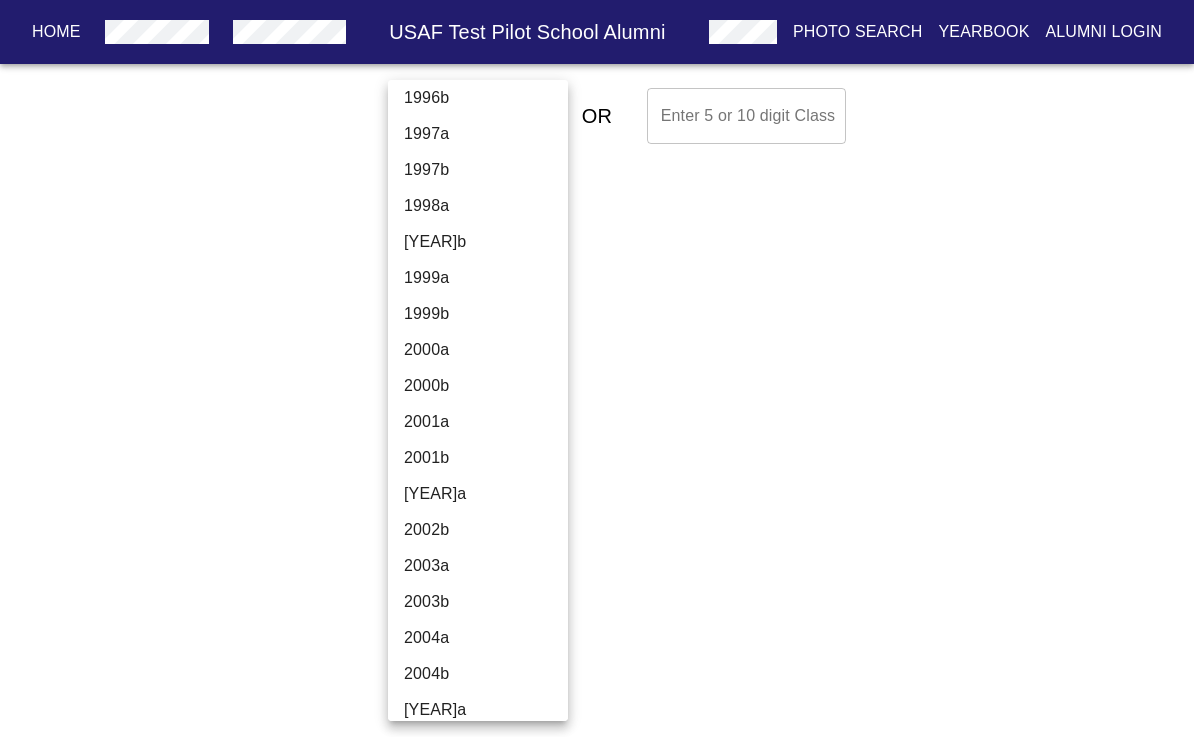 scroll, scrollTop: 5031, scrollLeft: 0, axis: vertical 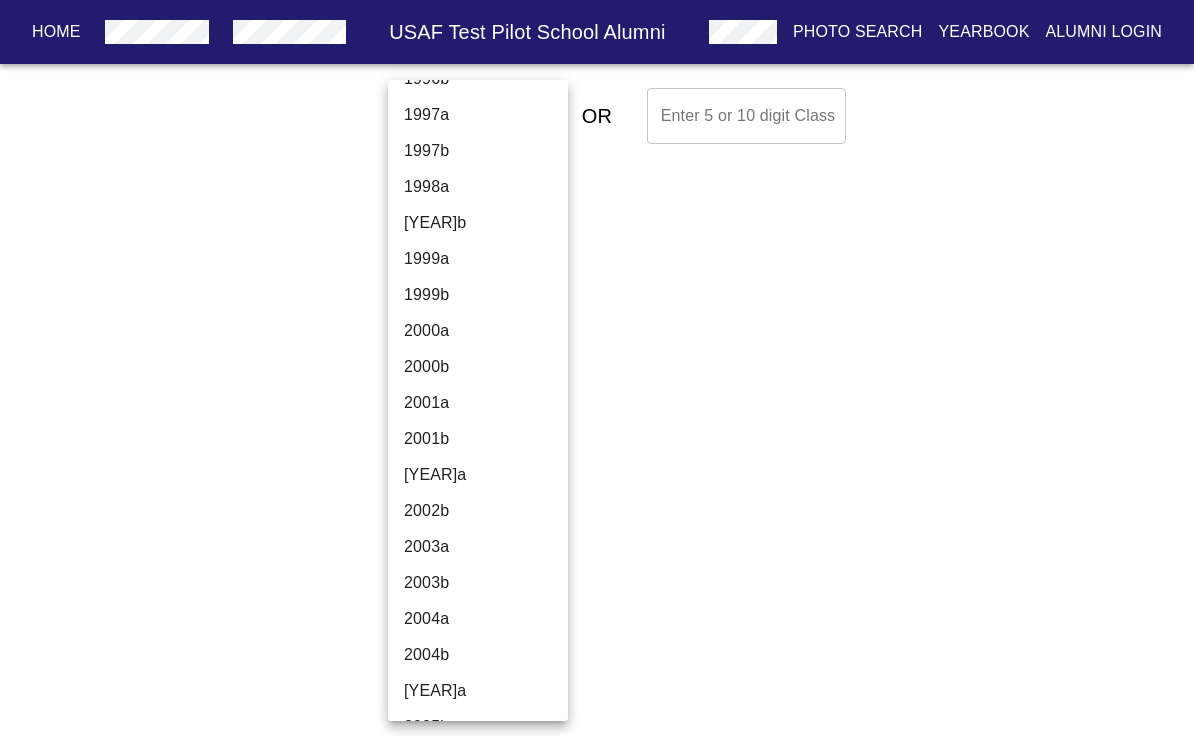 click on "[YEAR]a" at bounding box center [478, 475] 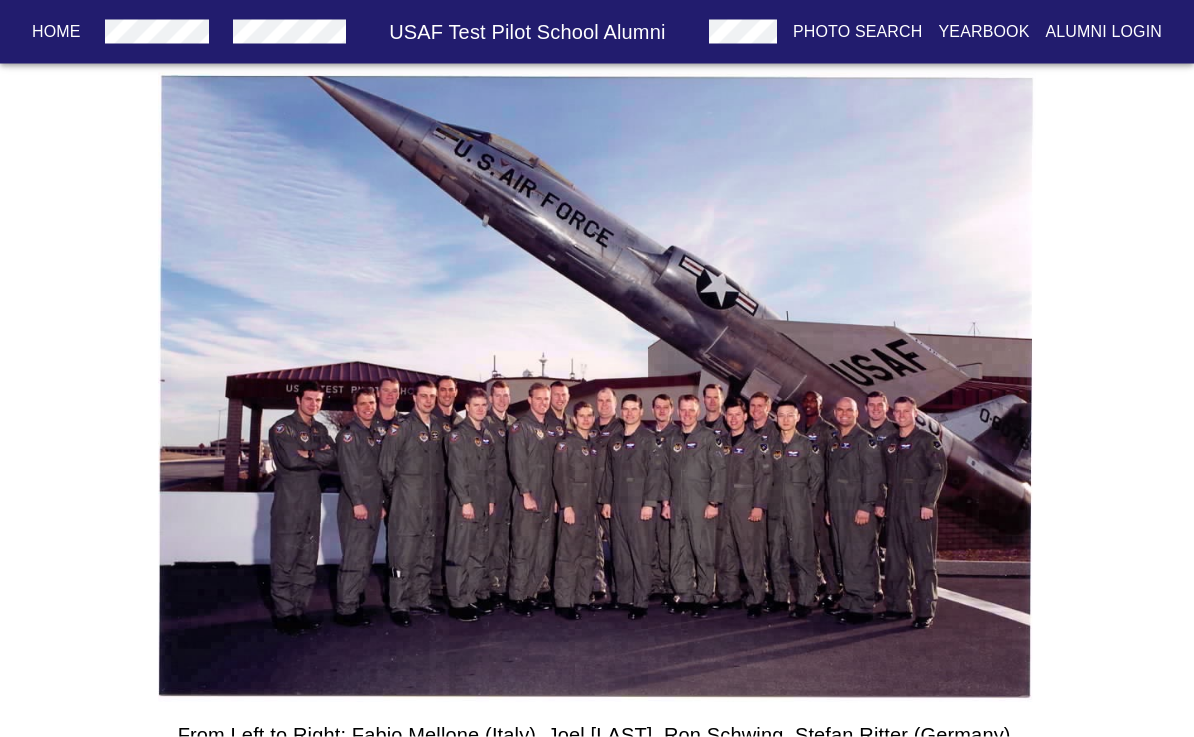scroll, scrollTop: 1148, scrollLeft: 0, axis: vertical 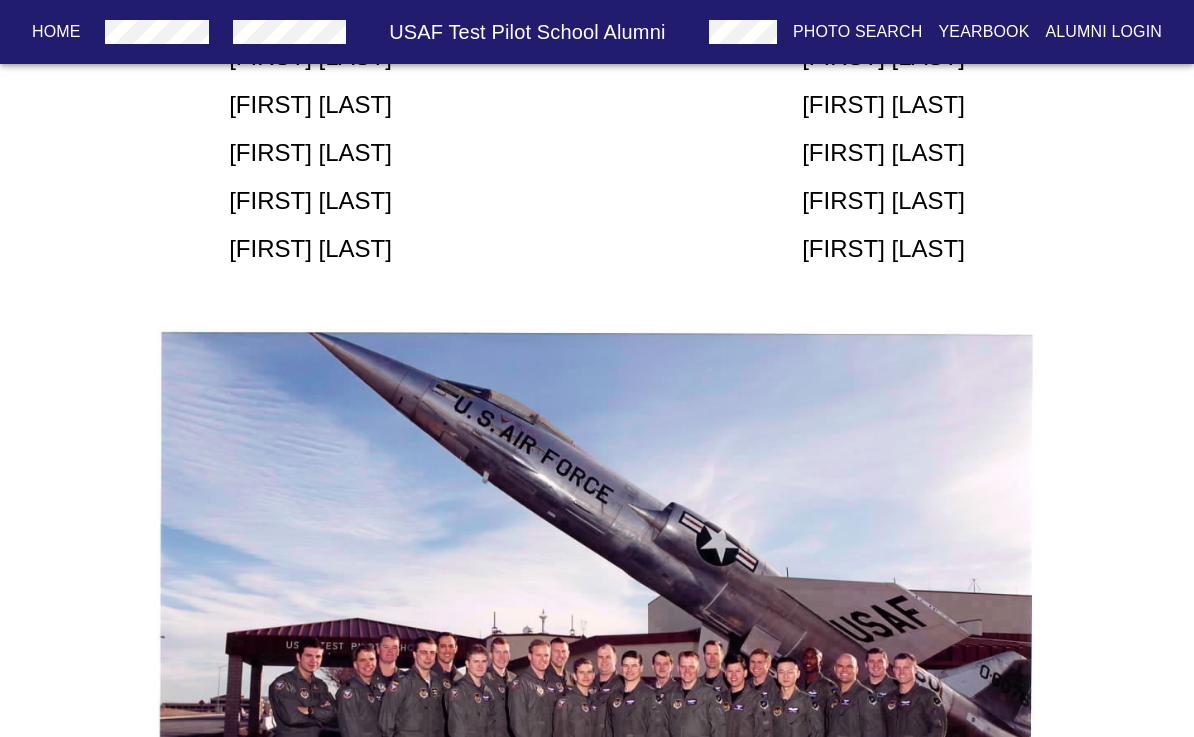 click on "[FIRST]   [LAST]" at bounding box center [883, 153] 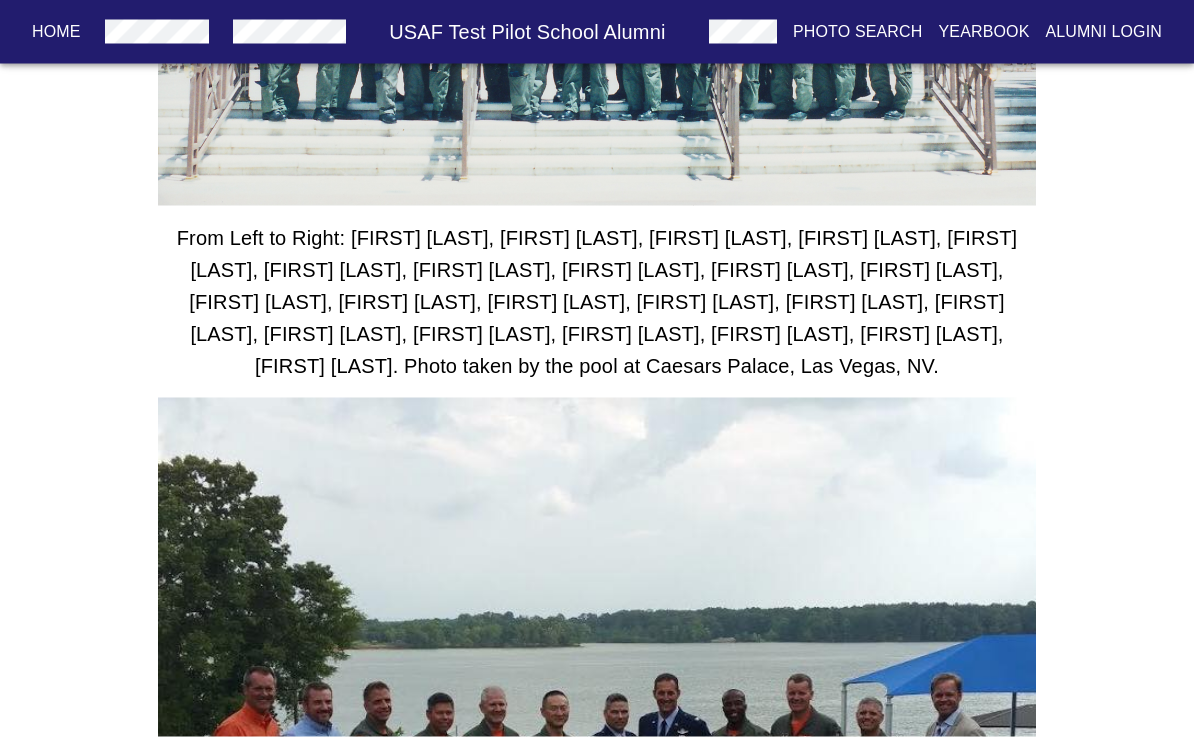 scroll, scrollTop: 2366, scrollLeft: 0, axis: vertical 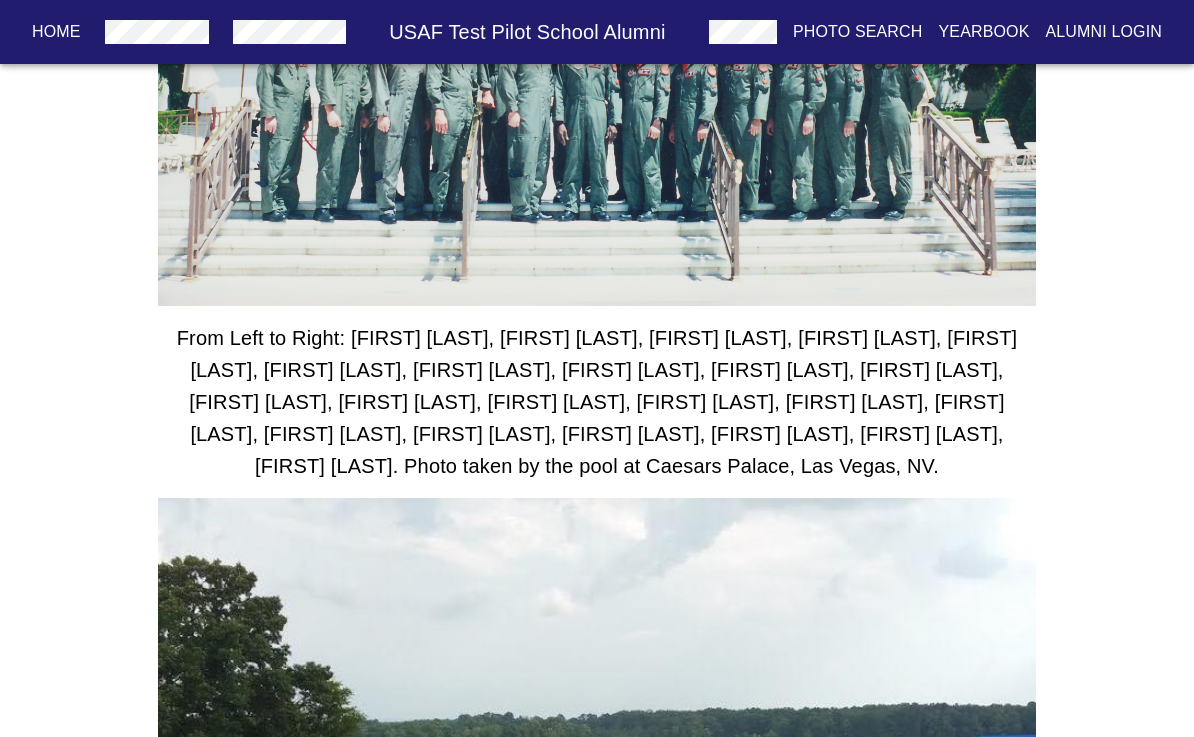 click on "Yearbook" at bounding box center [983, 32] 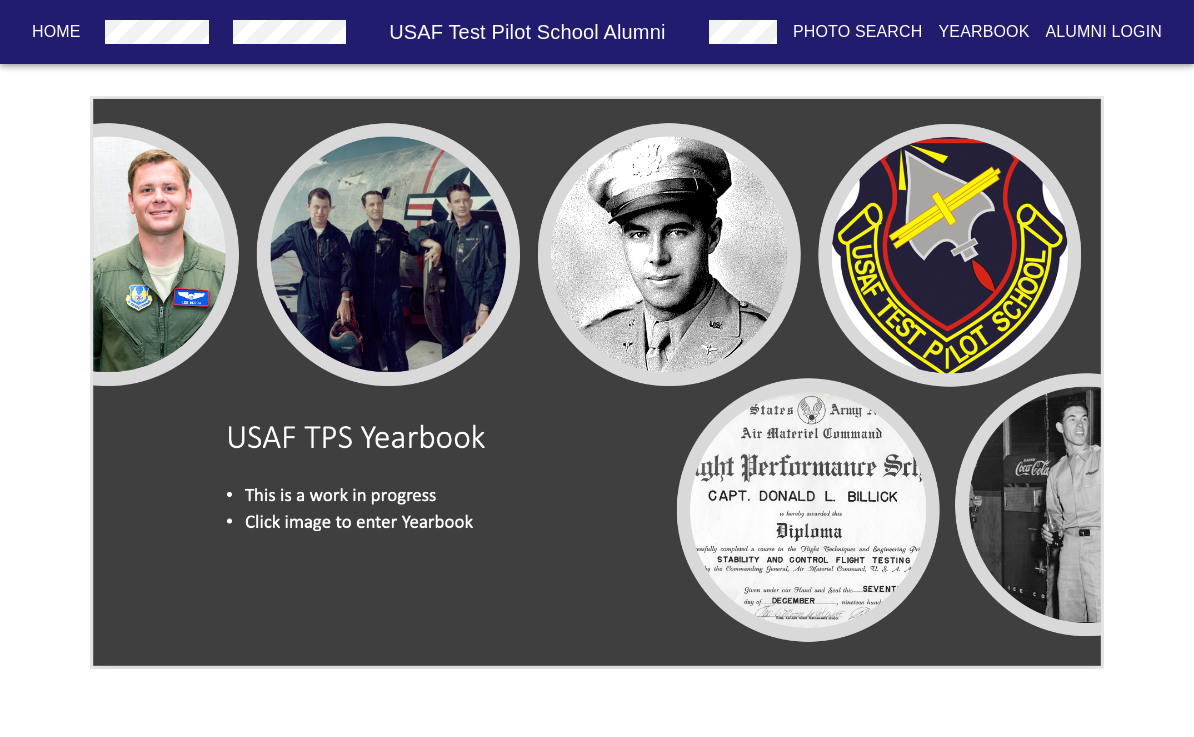 scroll, scrollTop: 0, scrollLeft: 0, axis: both 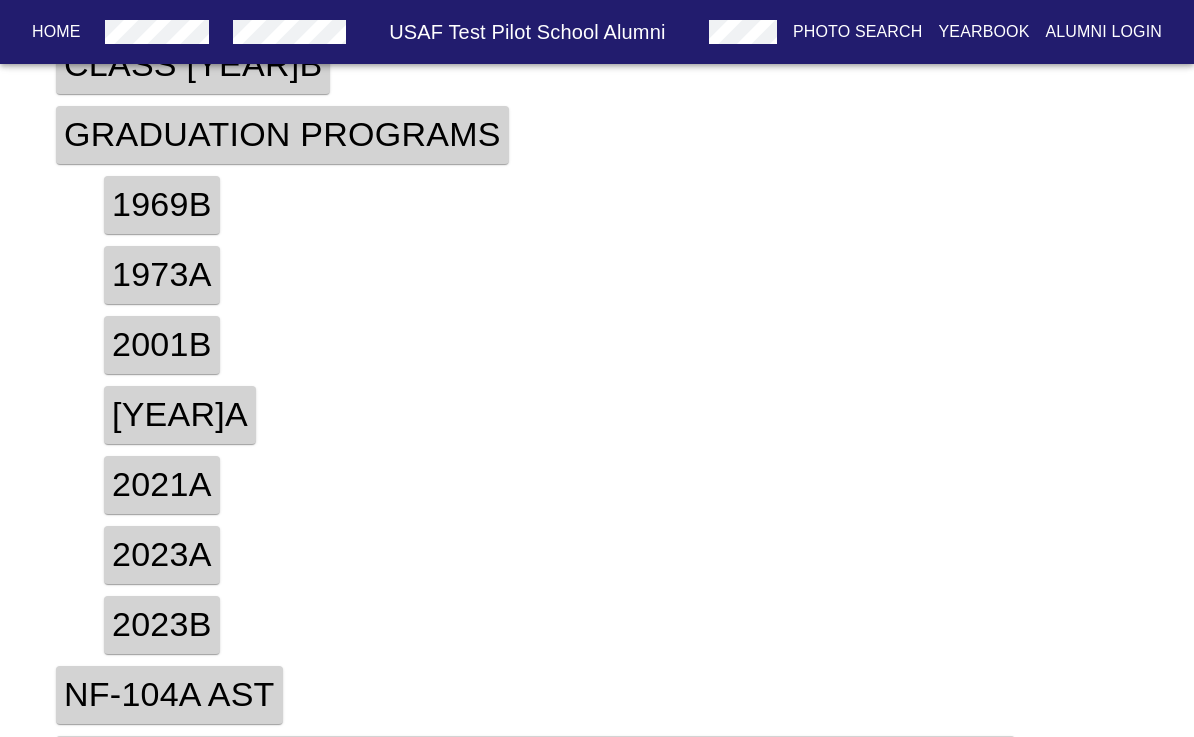 click on "[YEAR]a" at bounding box center [180, 415] 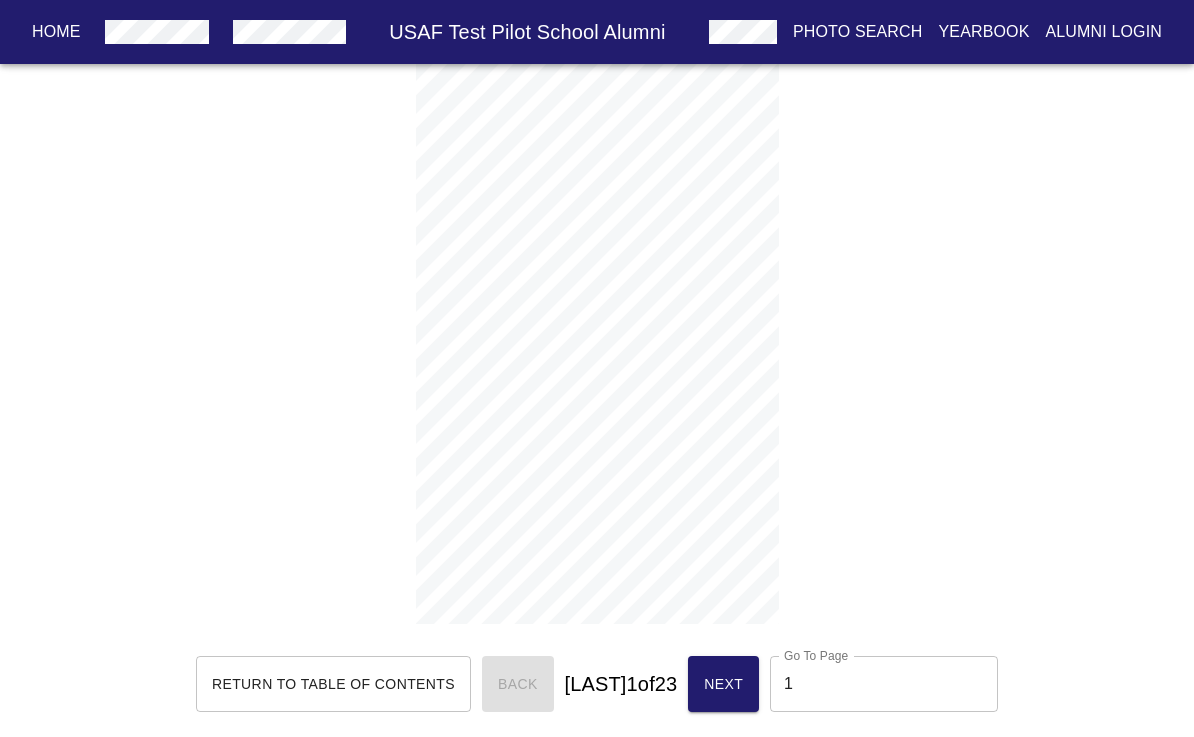 scroll, scrollTop: 9, scrollLeft: 0, axis: vertical 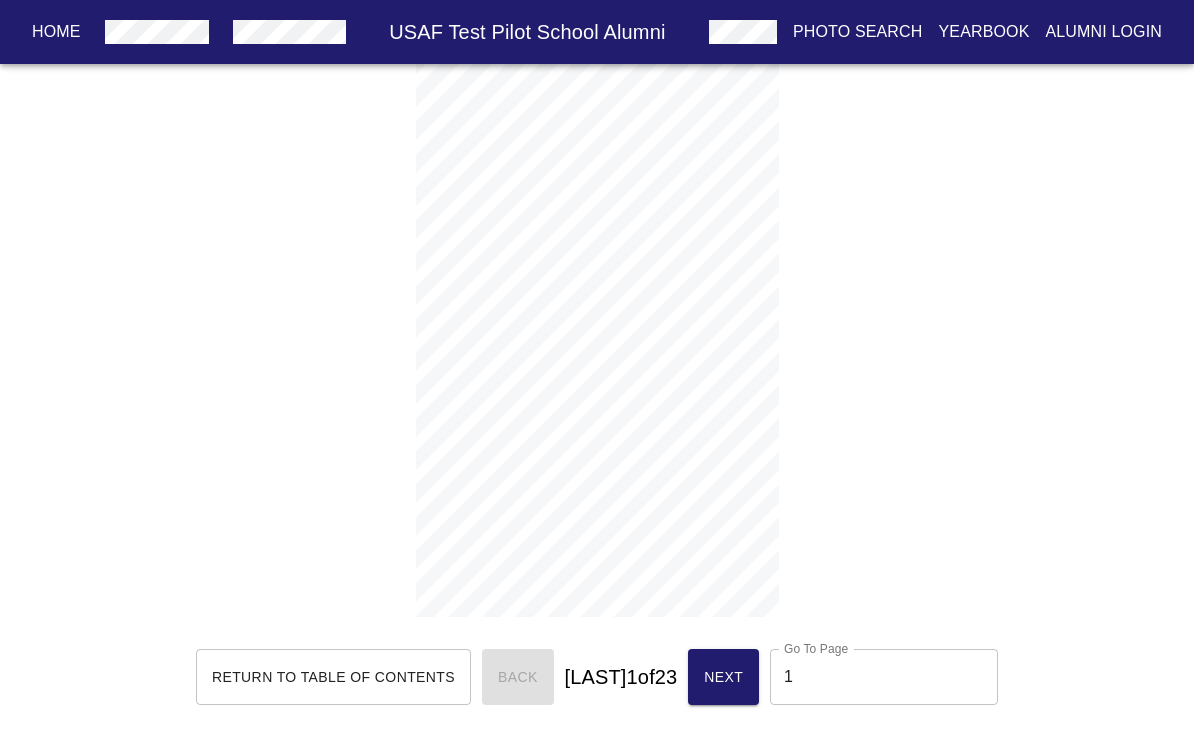 click on "Next" at bounding box center (723, 677) 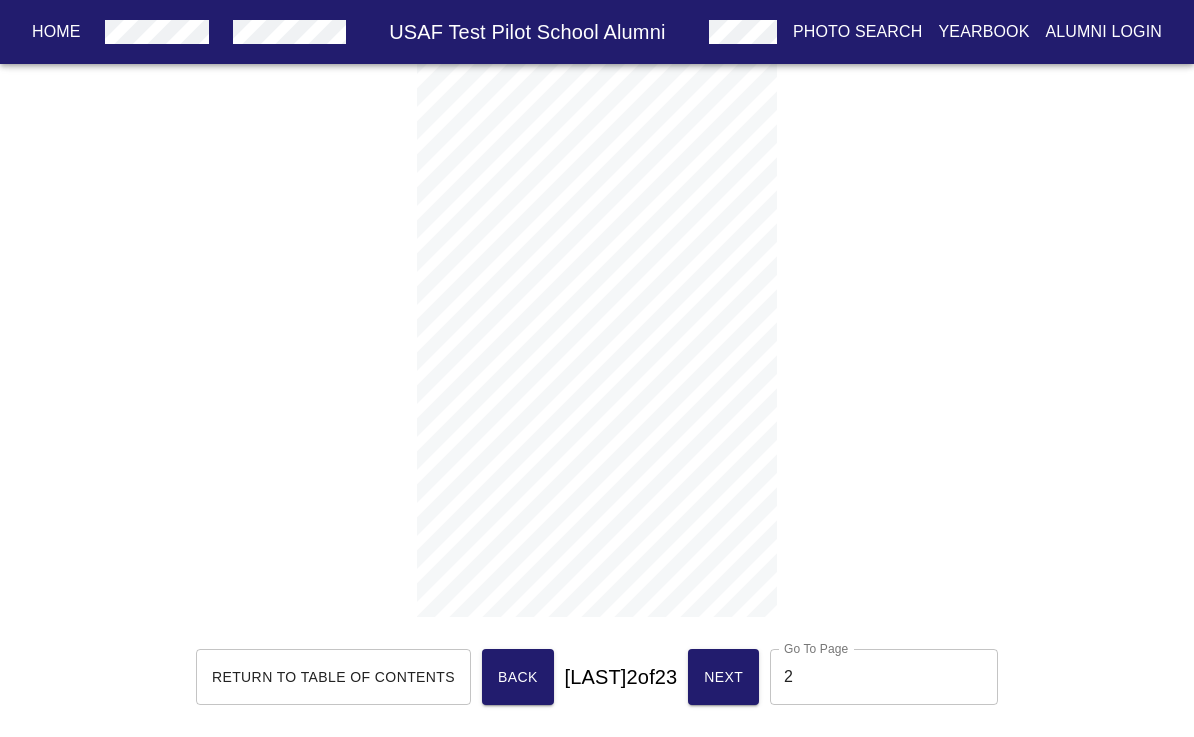 click on "Back" at bounding box center [518, 677] 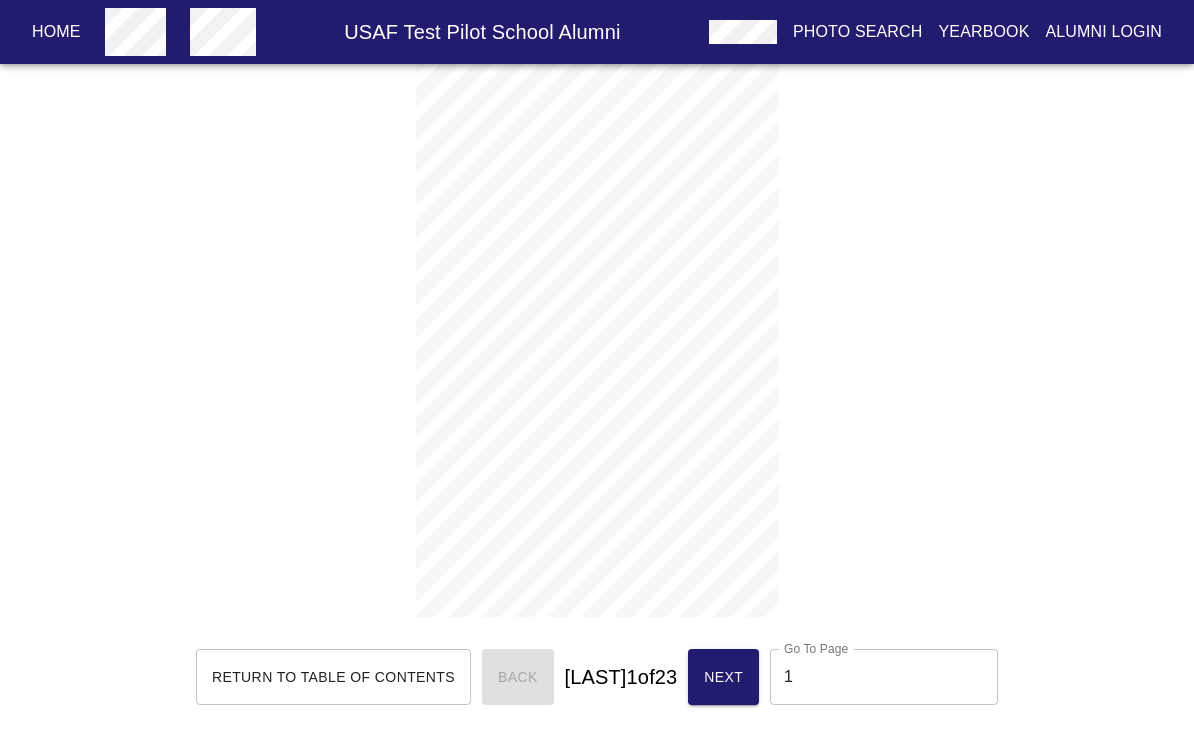 scroll, scrollTop: 0, scrollLeft: 0, axis: both 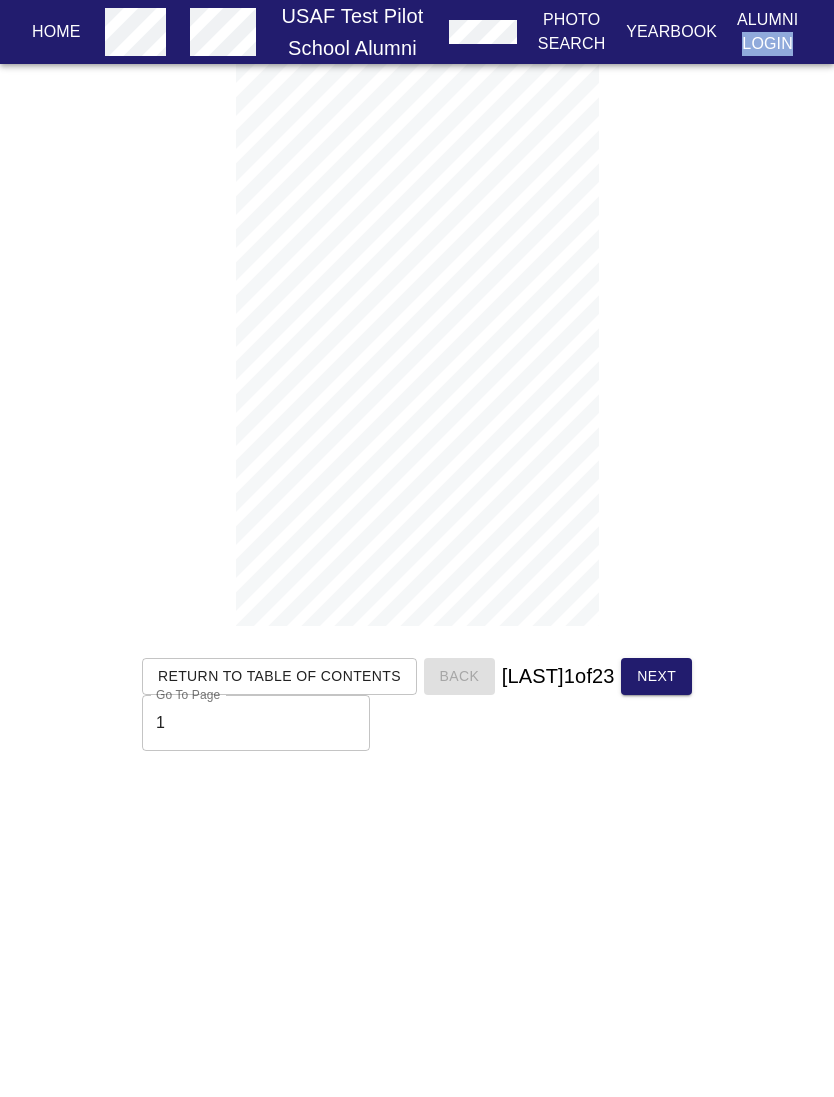 click on "Next" at bounding box center (656, 676) 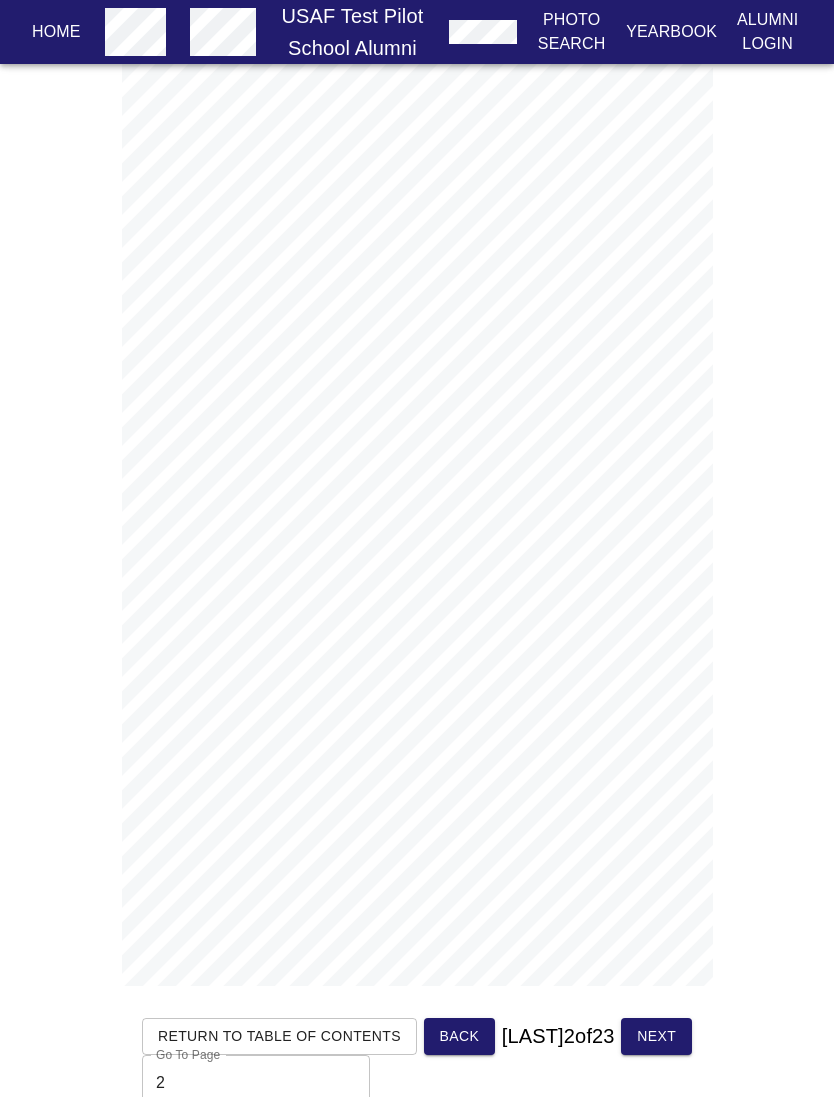click on "Next" at bounding box center (656, 1036) 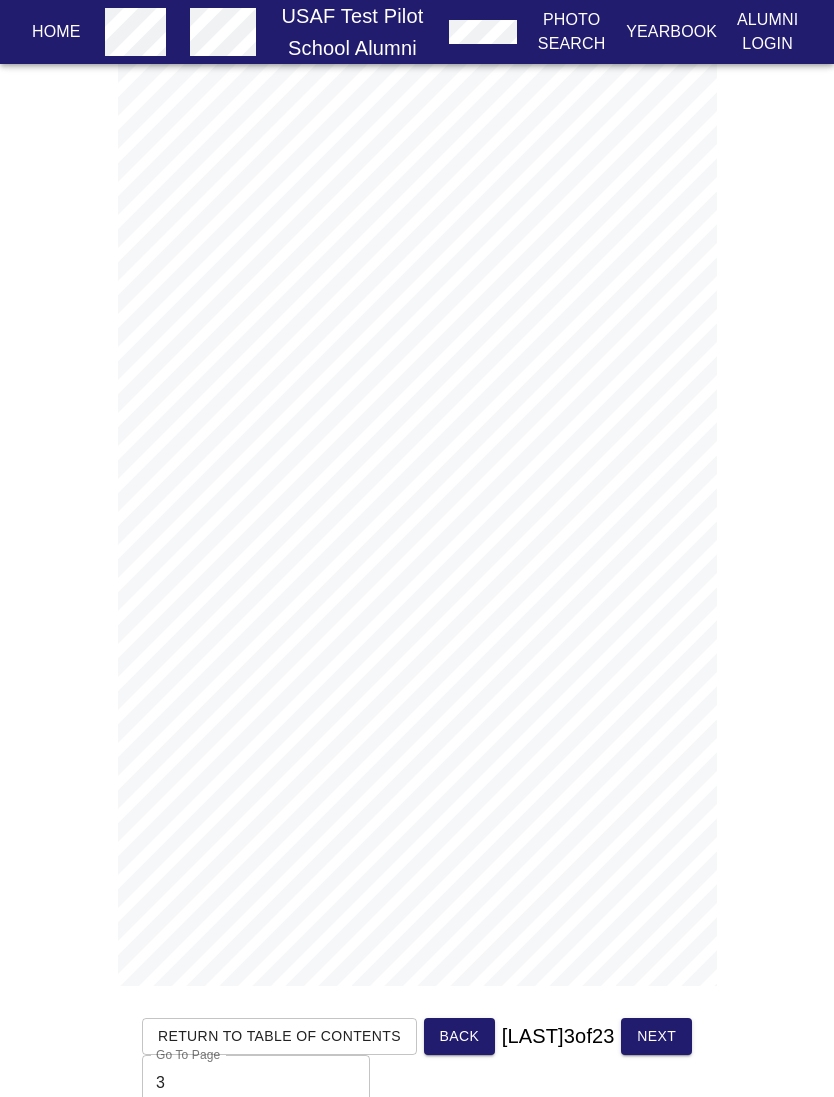 click on "Next" at bounding box center [656, 1036] 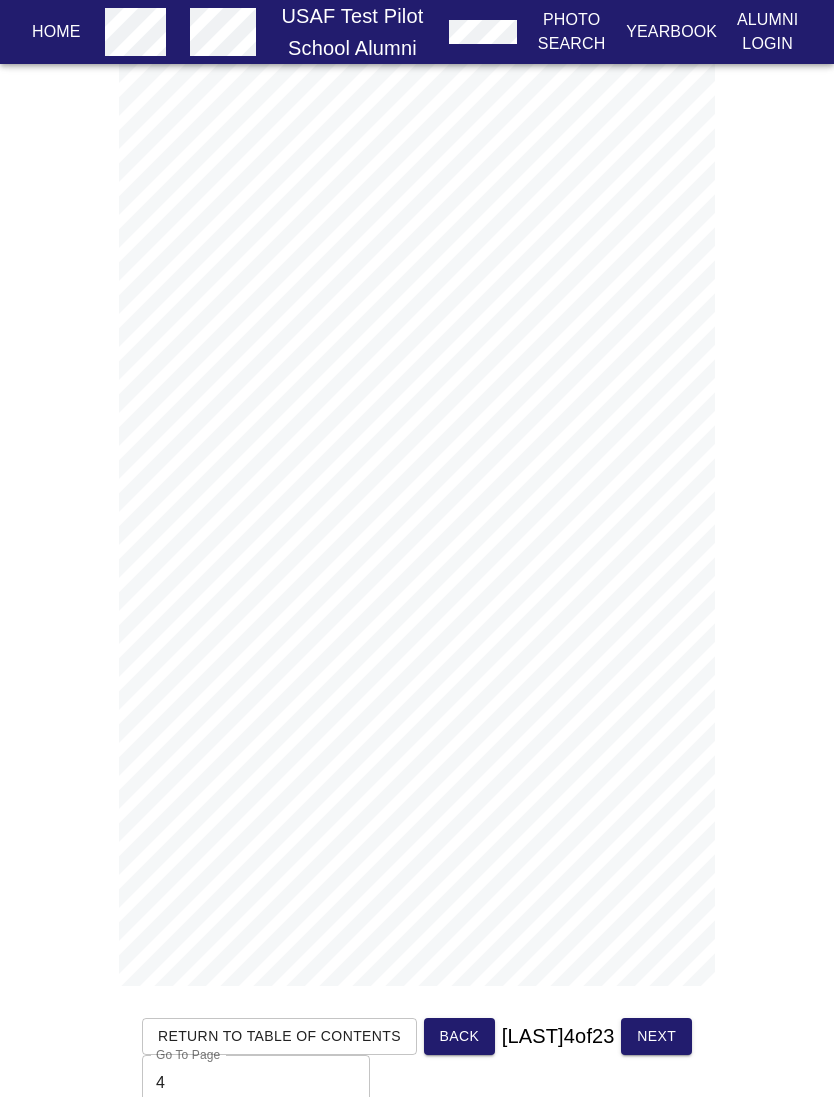 click at bounding box center [417, 525] 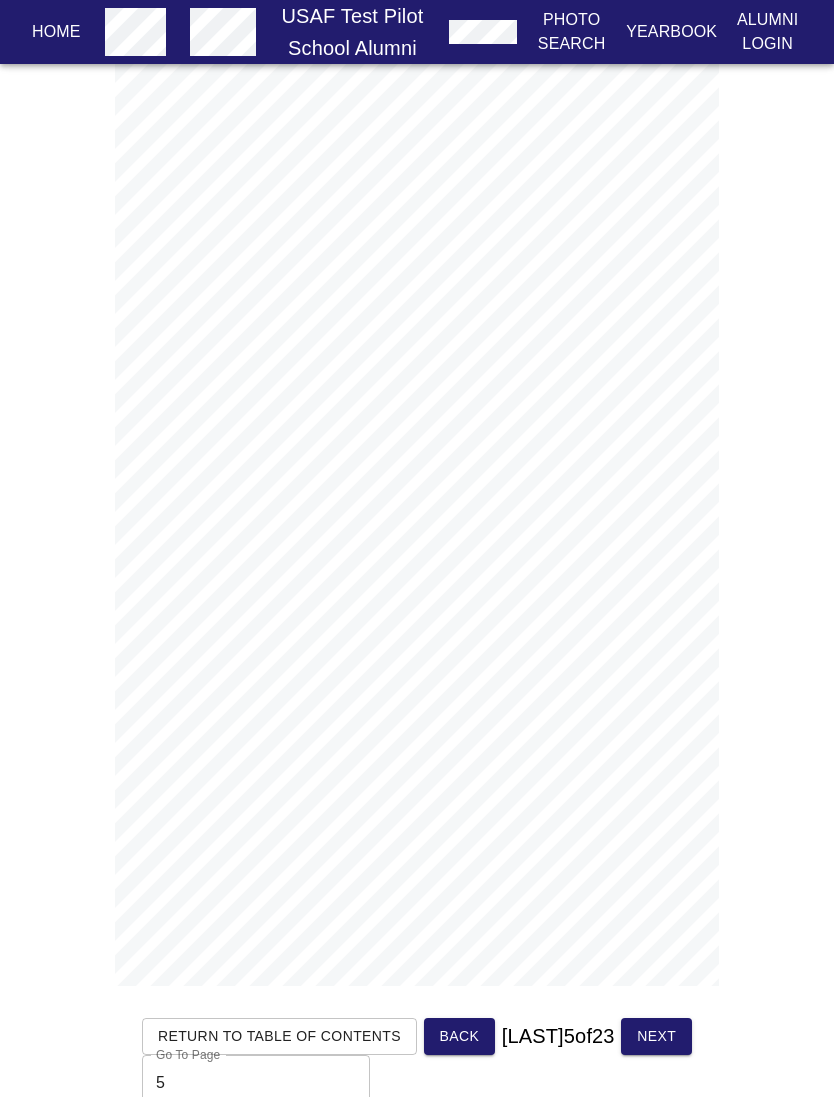 click on "Next" at bounding box center (656, 1036) 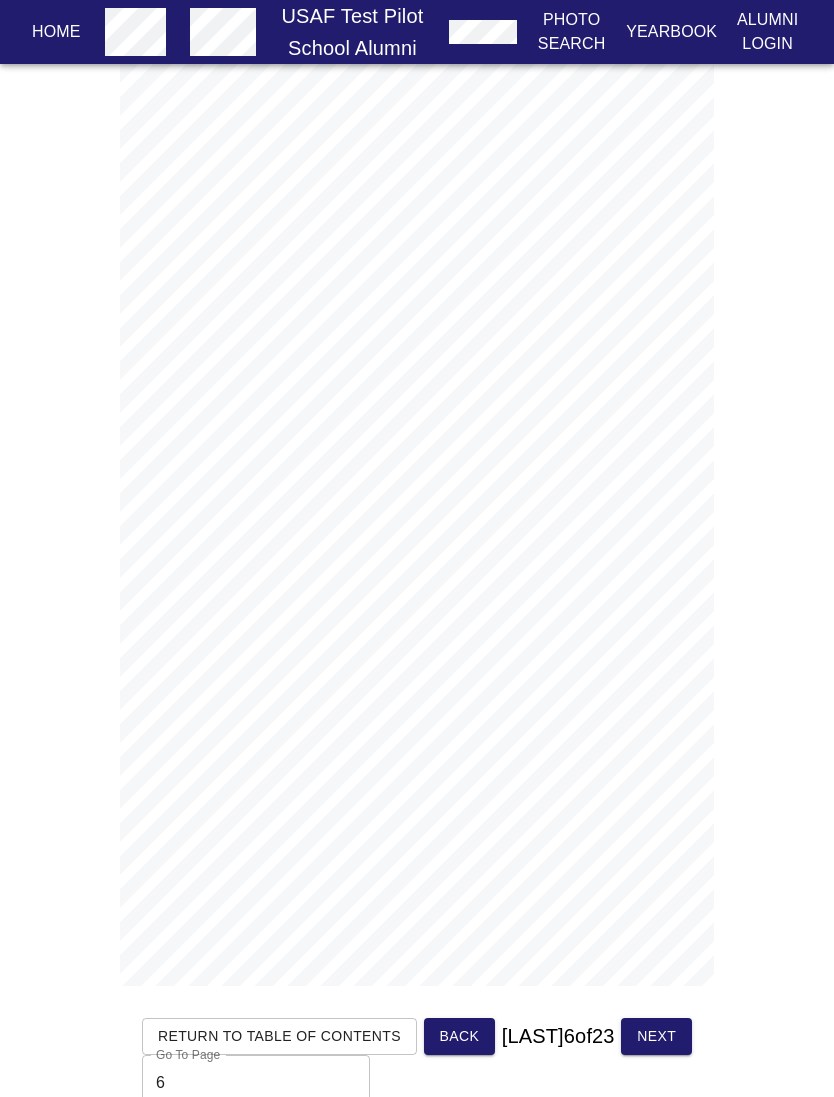 click on "Next" at bounding box center [656, 1036] 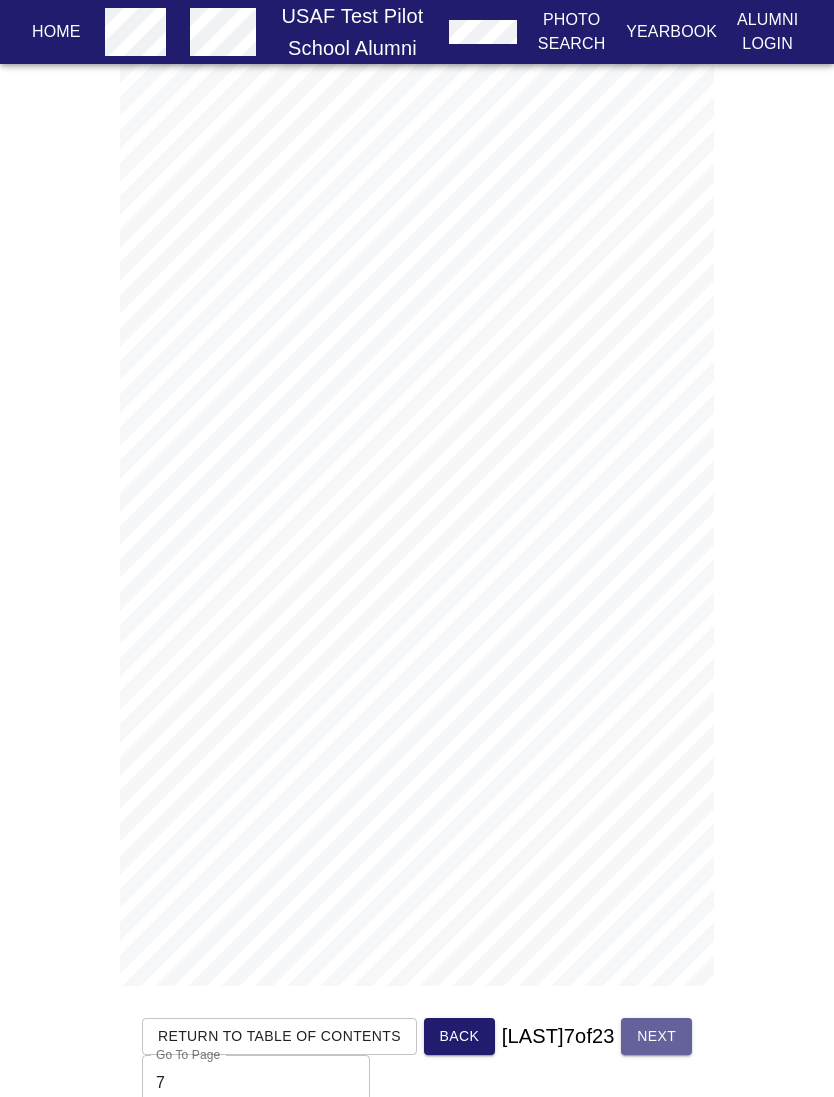 click on "Next" at bounding box center [656, 1036] 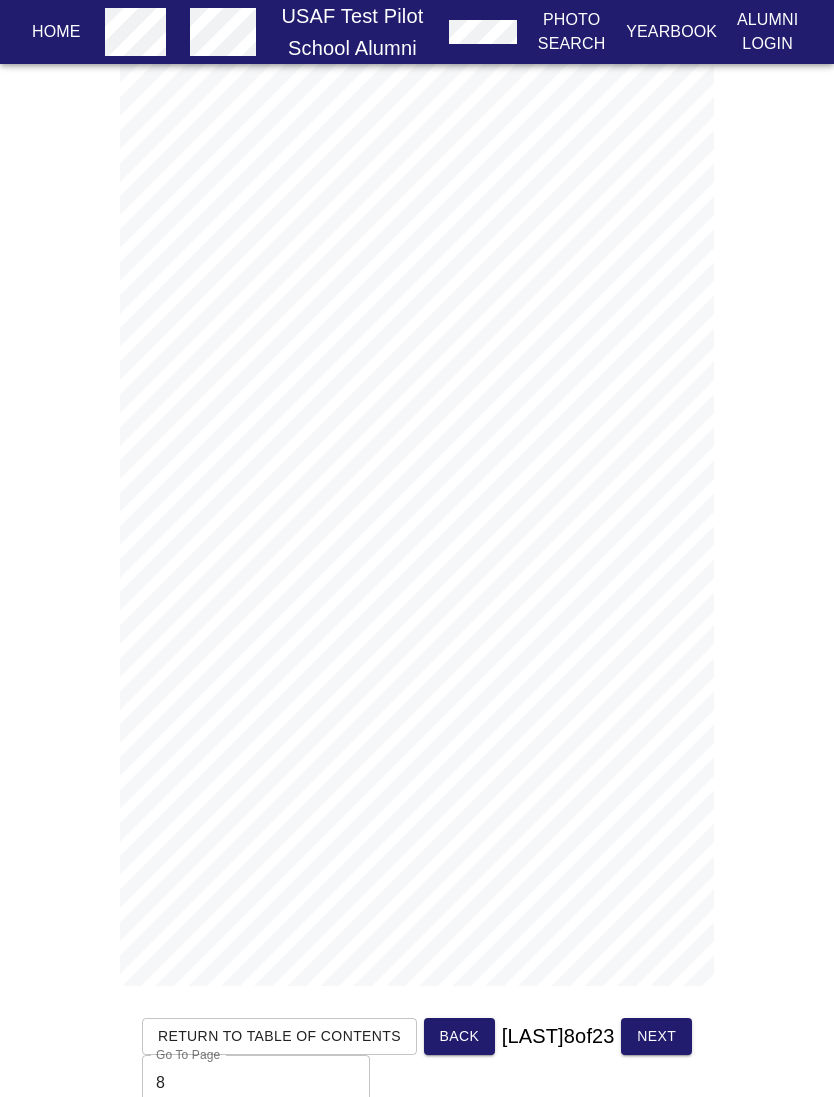 click on "Next" at bounding box center [656, 1036] 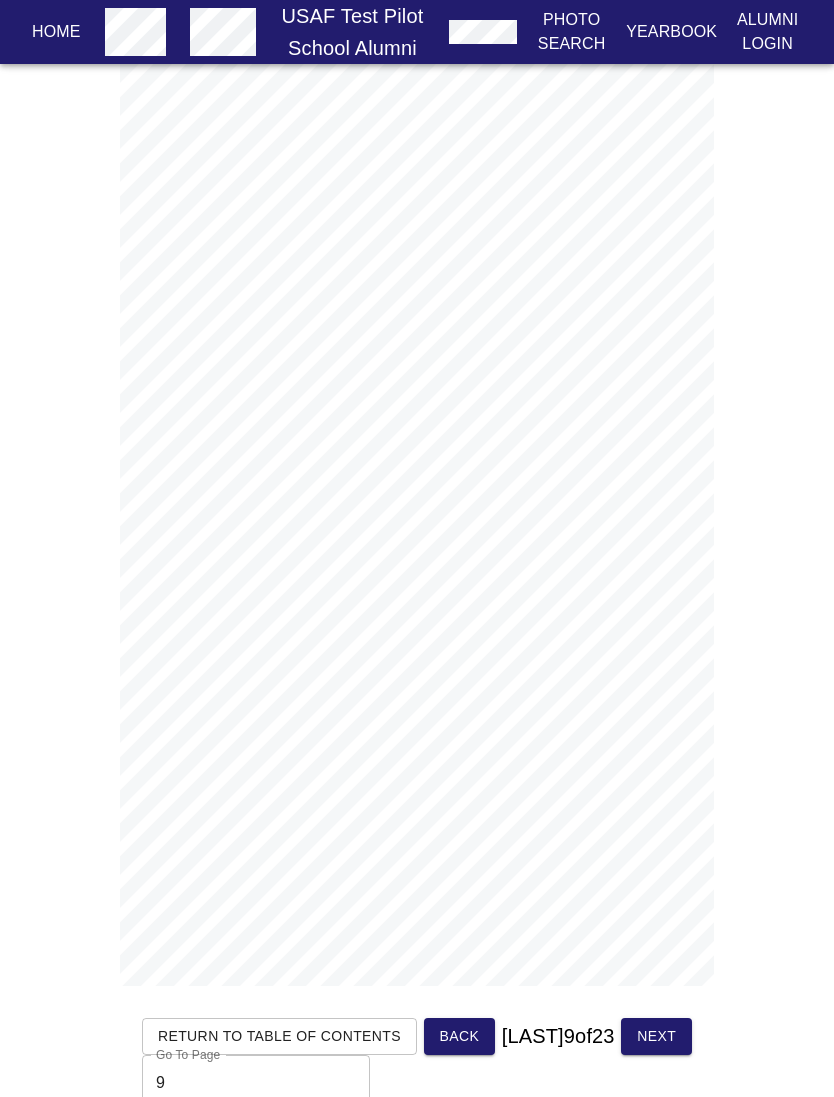 click on "Next" at bounding box center (656, 1036) 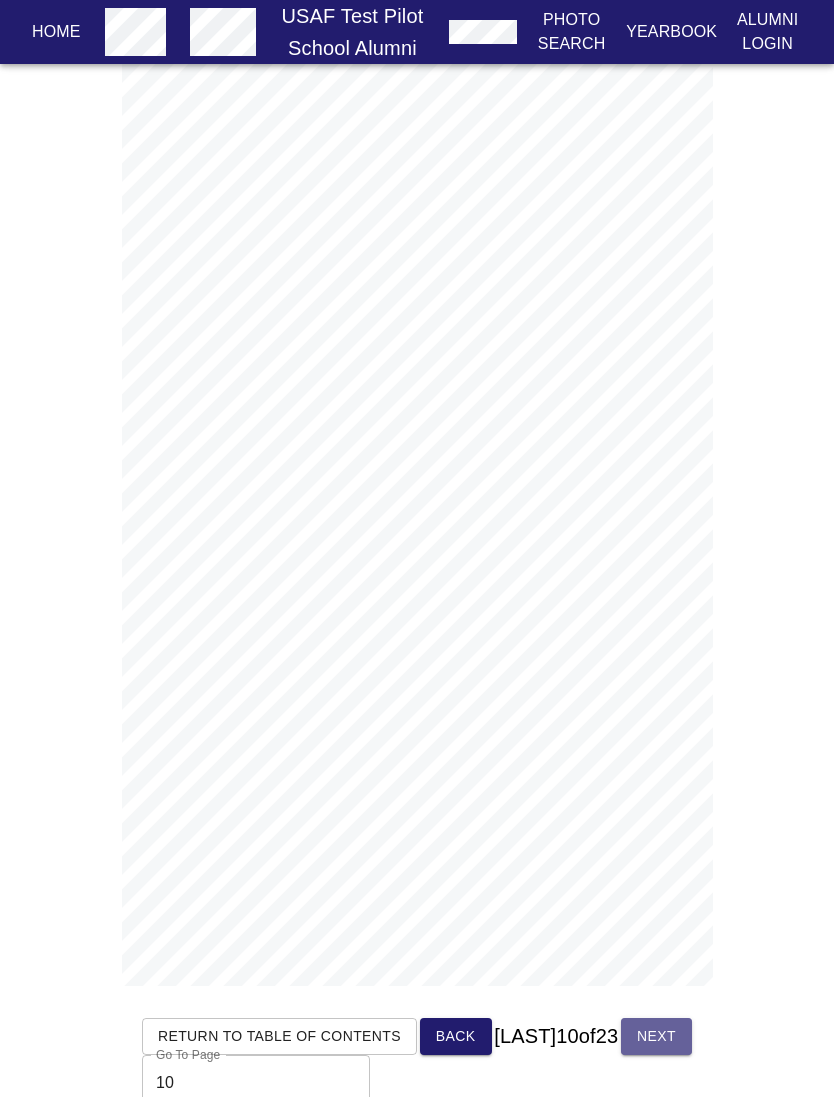 click on "Next" at bounding box center (656, 1036) 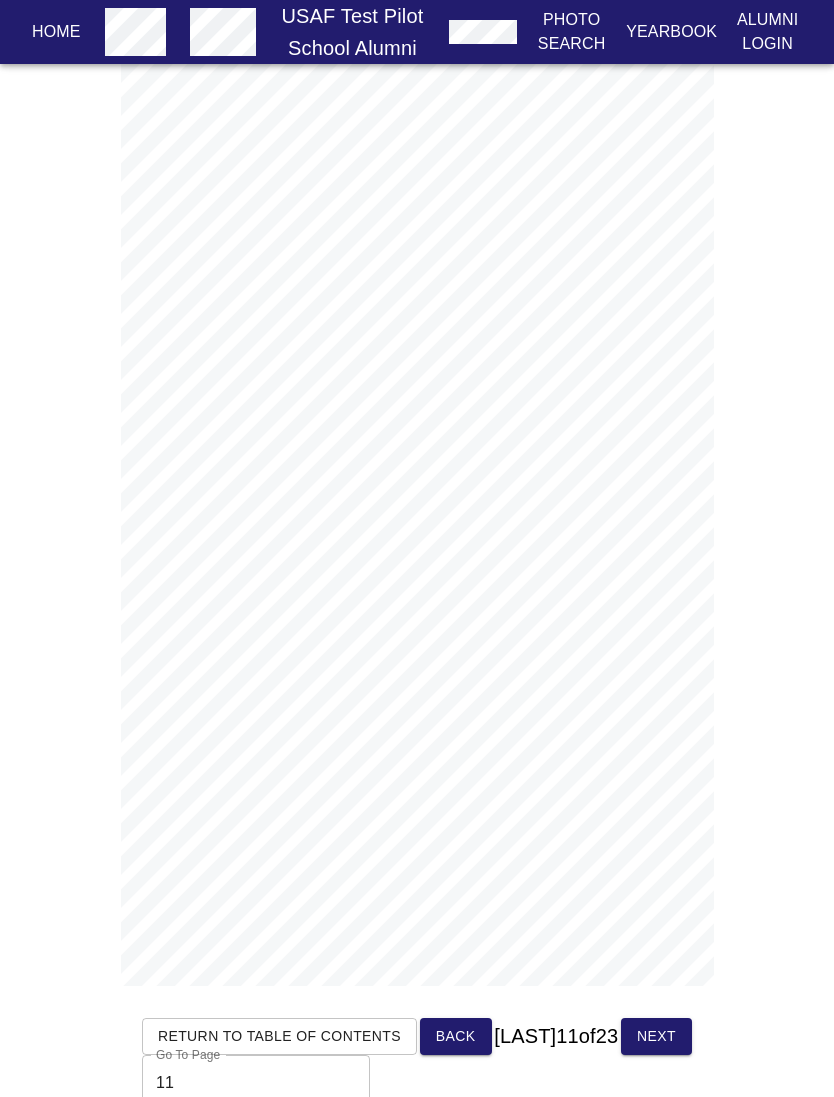 click on "Next" at bounding box center (656, 1036) 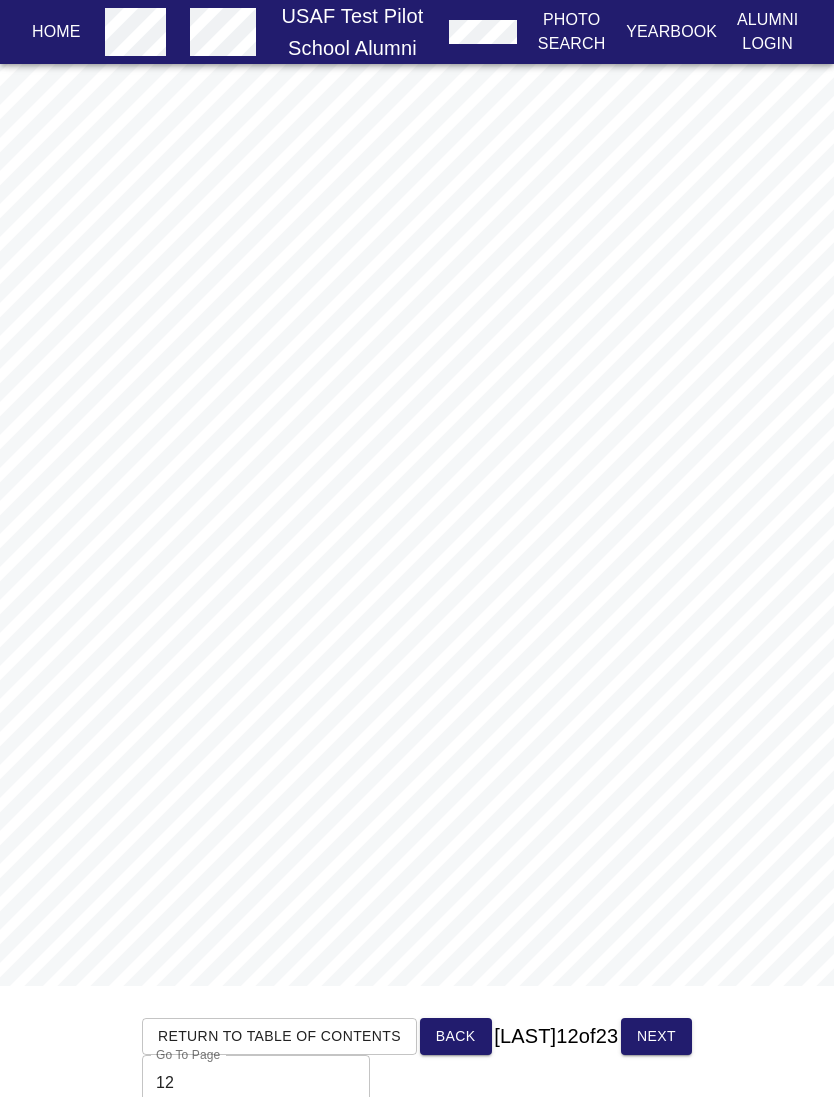 click on "Next" at bounding box center (656, 1036) 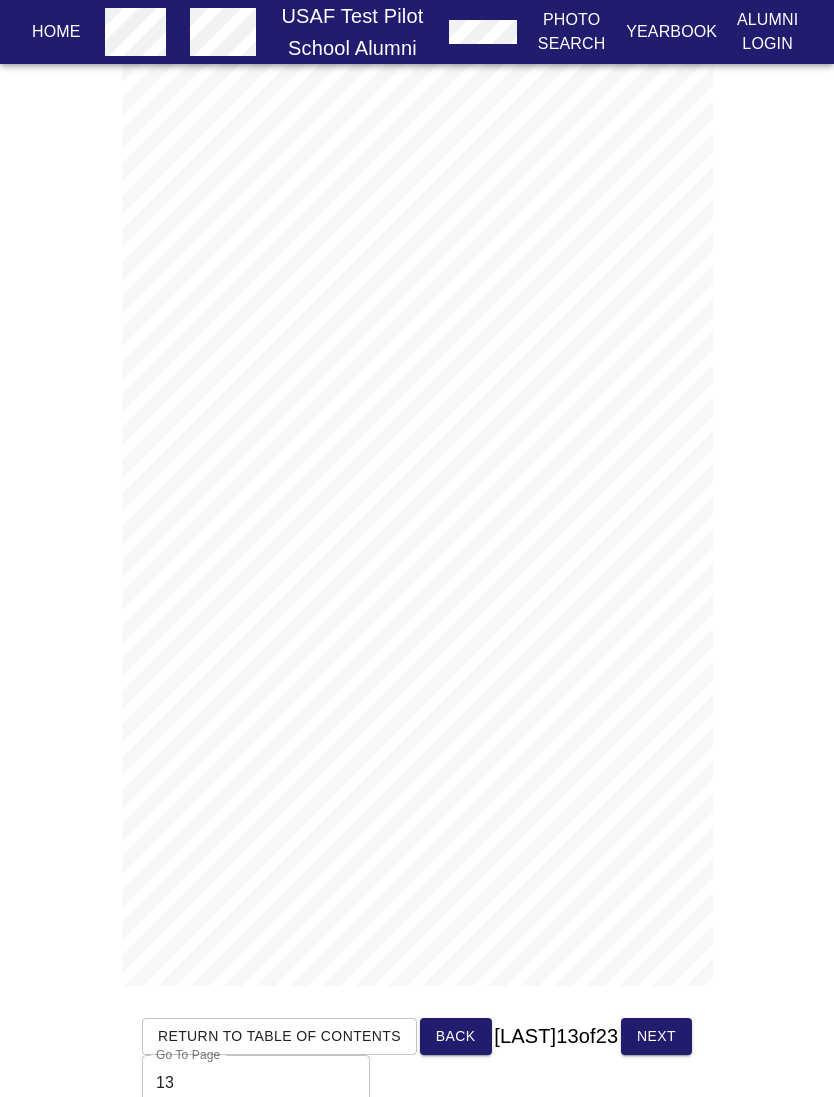 click on "Back" at bounding box center [456, 1036] 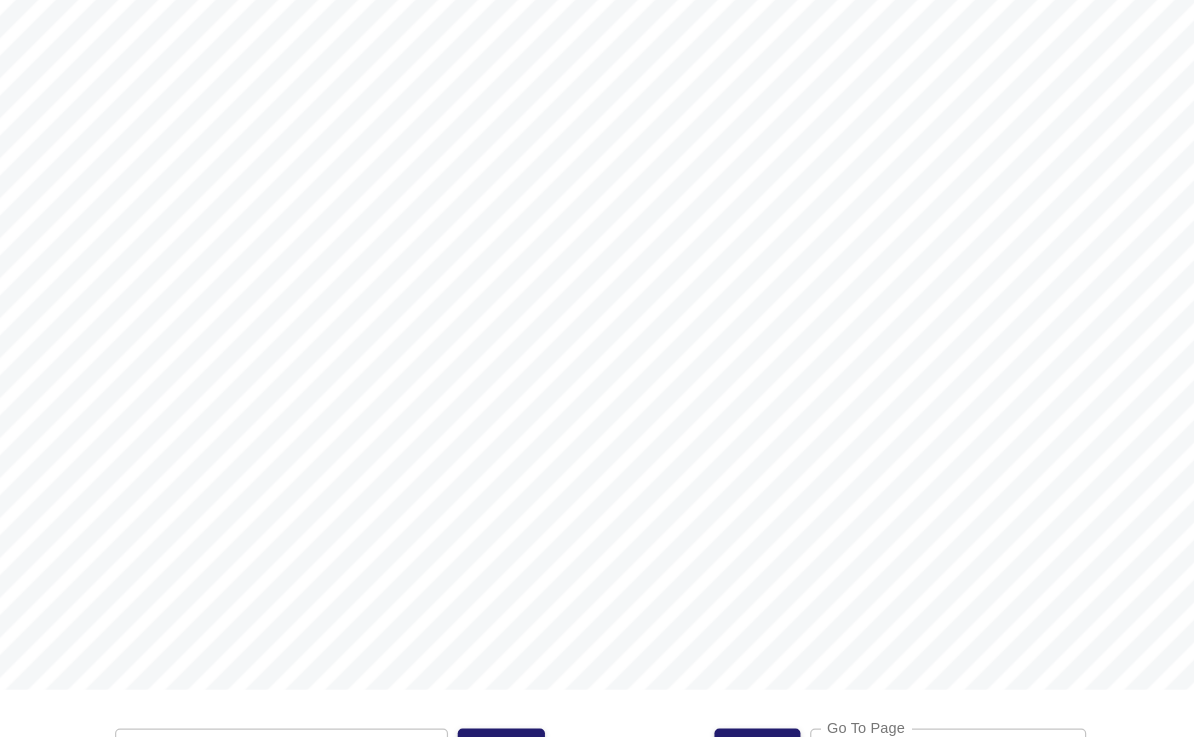 scroll, scrollTop: 369, scrollLeft: 0, axis: vertical 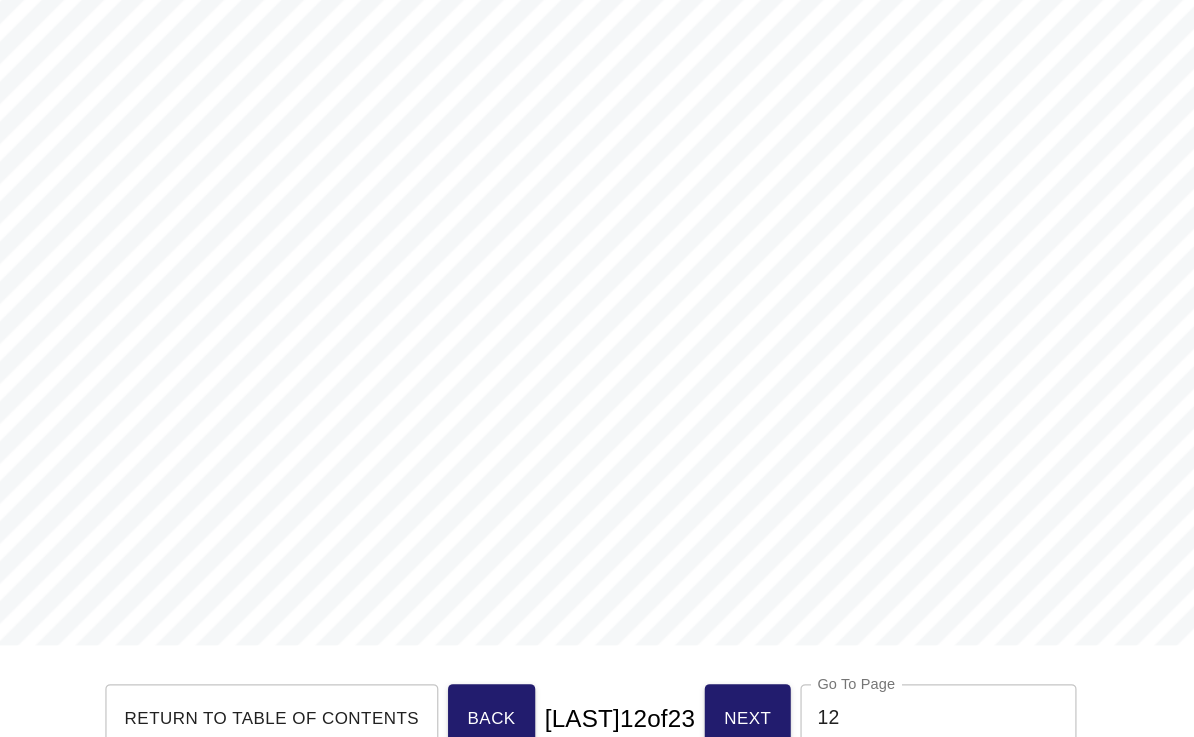 click on "Next" at bounding box center [726, 677] 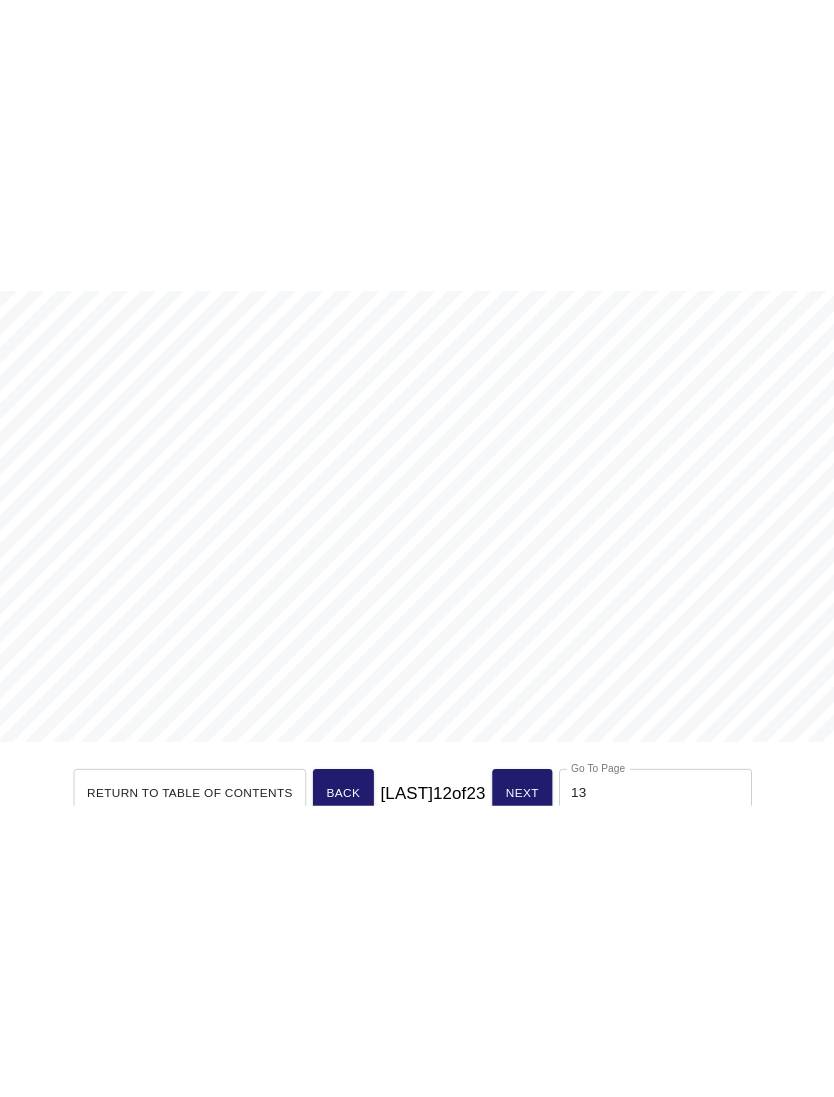 scroll, scrollTop: 0, scrollLeft: 0, axis: both 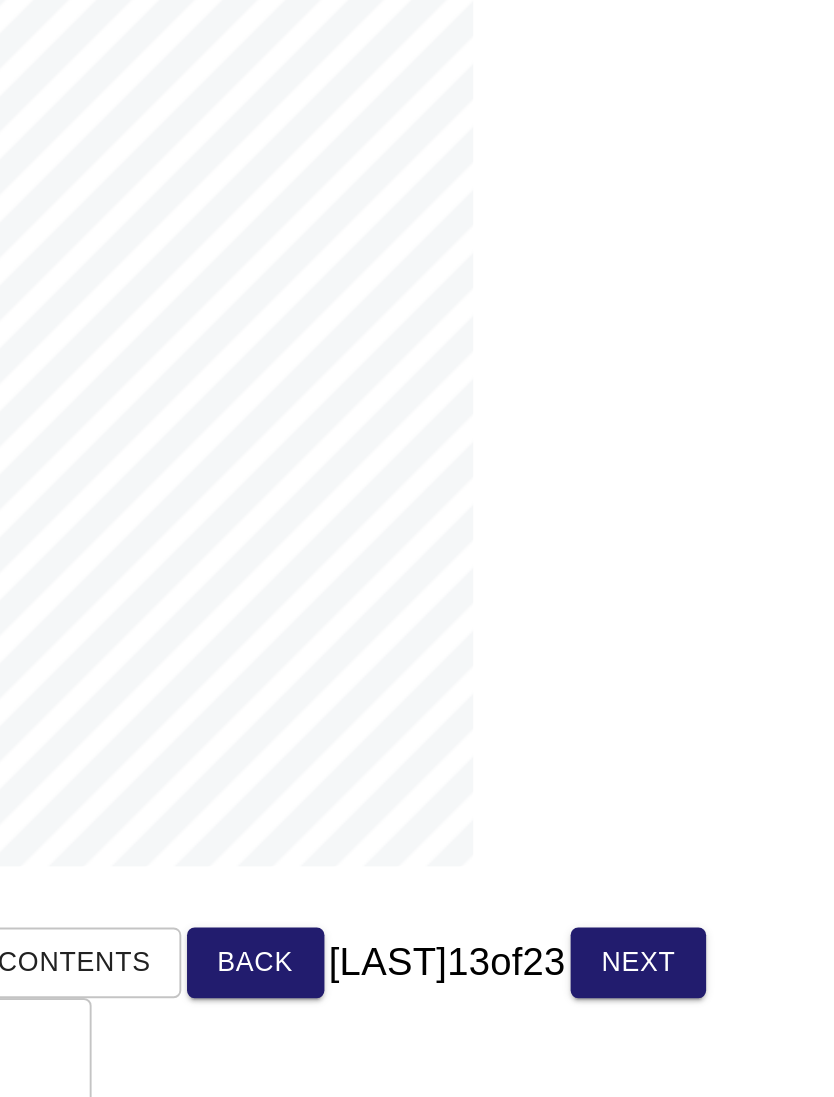click on "Next" at bounding box center (656, 592) 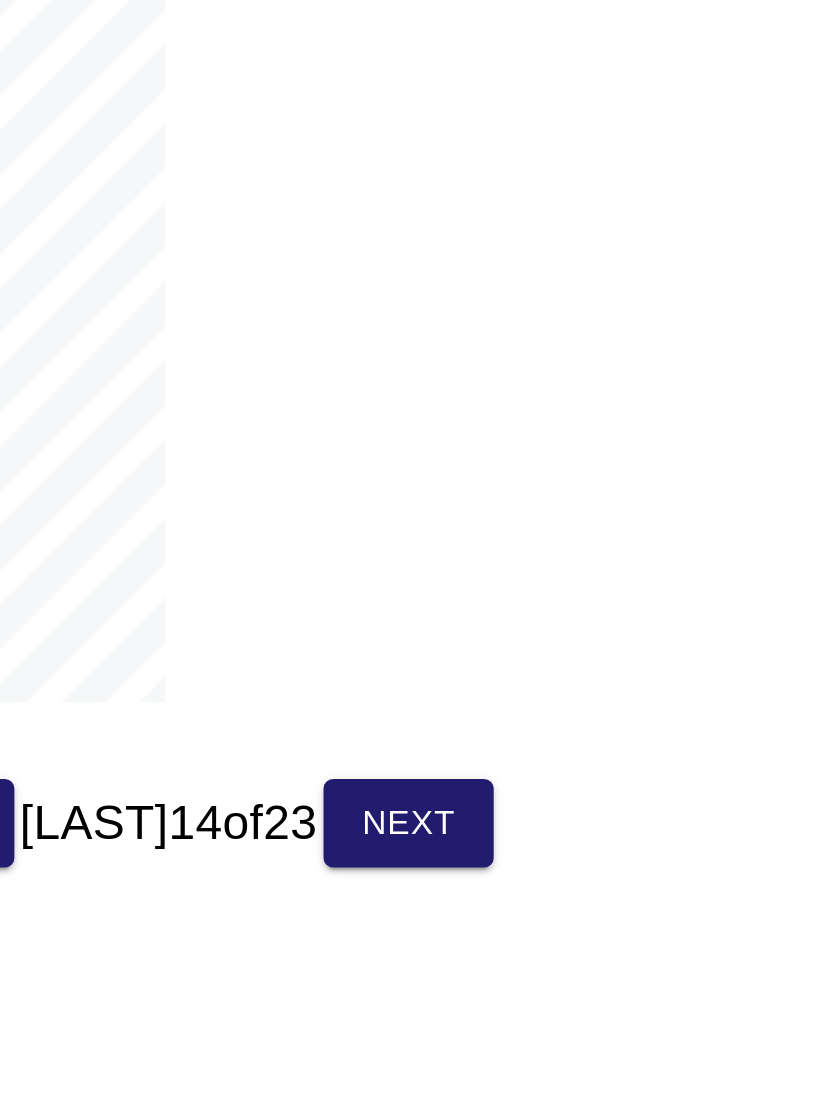 click on "Next" at bounding box center (656, 543) 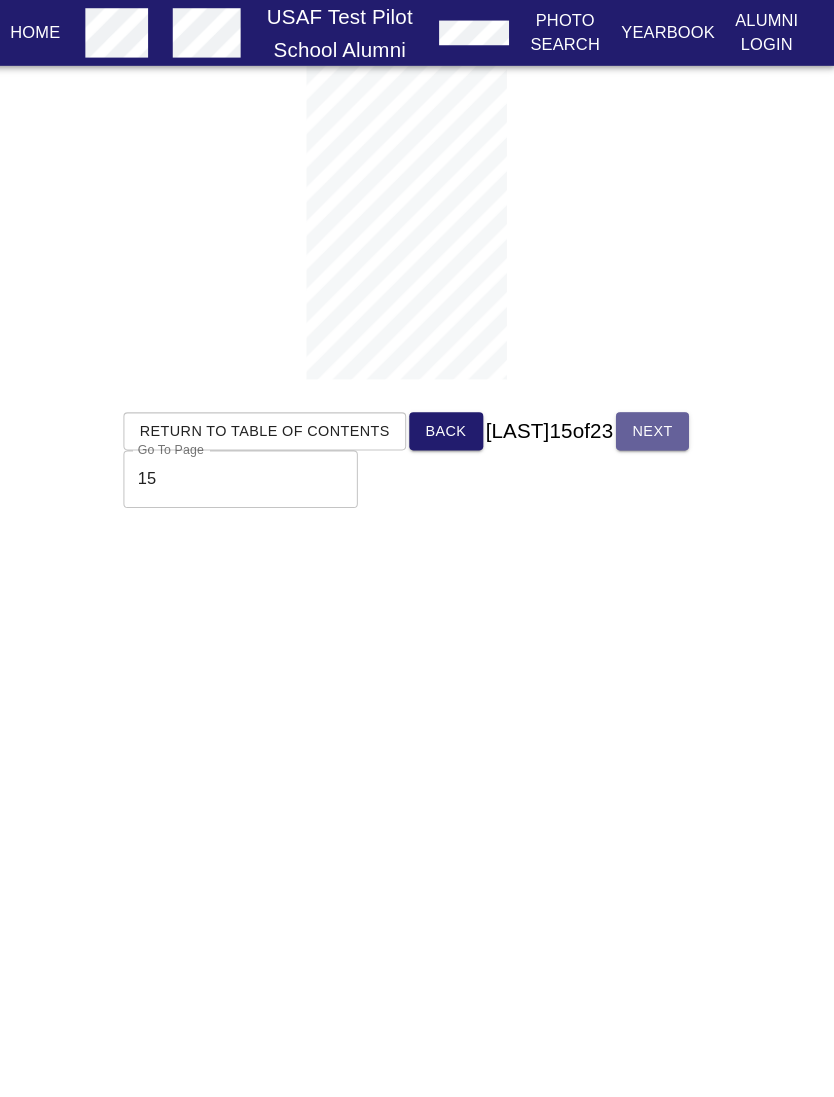 click on "Next" at bounding box center [656, 419] 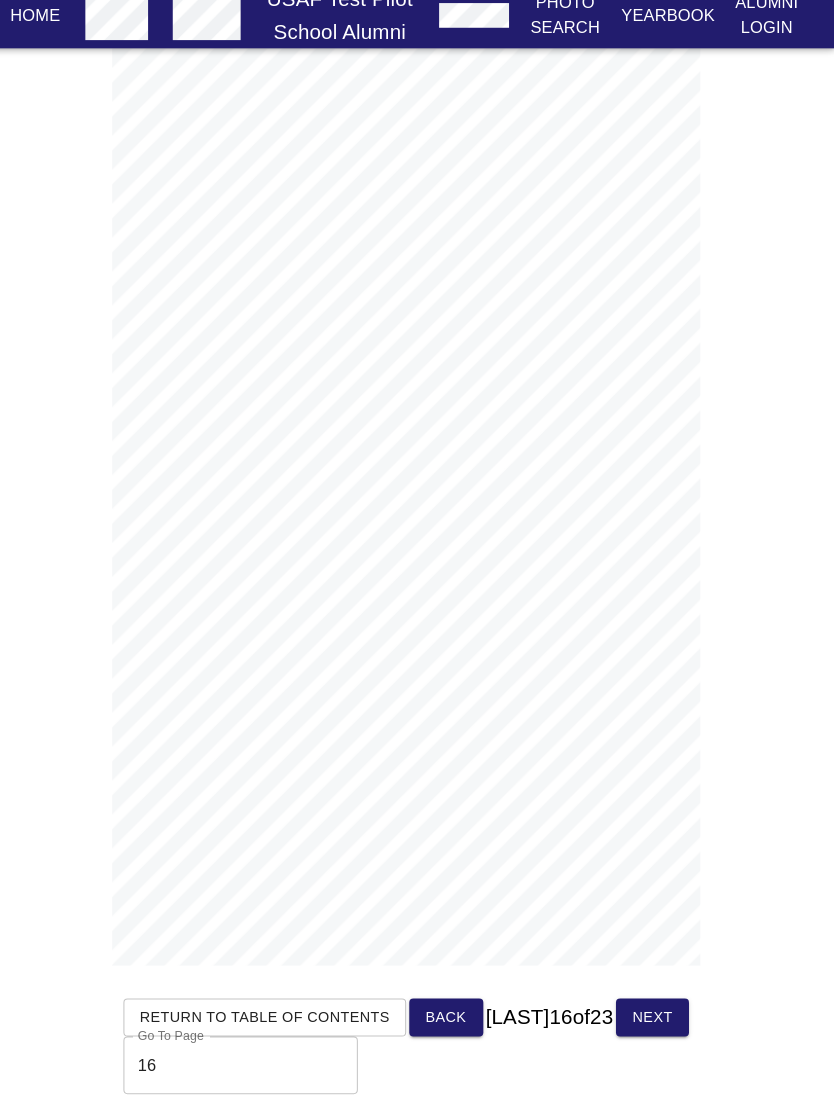 scroll, scrollTop: 15, scrollLeft: 0, axis: vertical 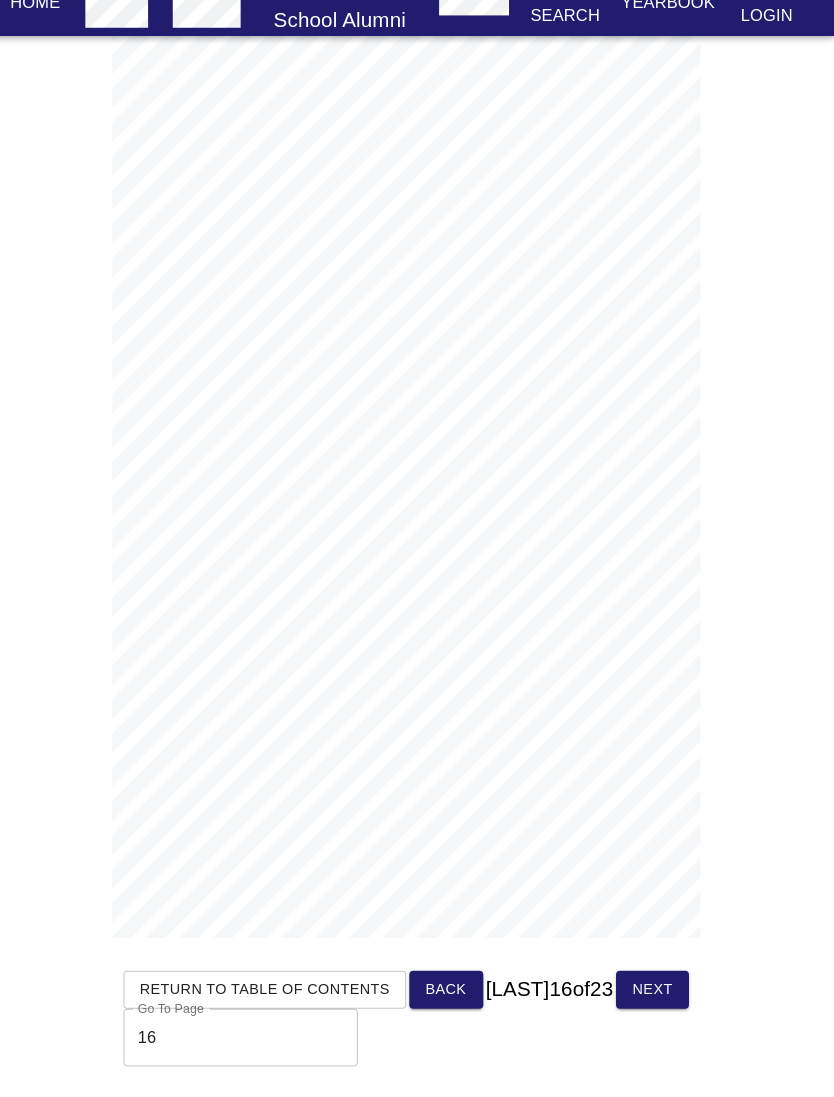 click on "Next" at bounding box center (656, 991) 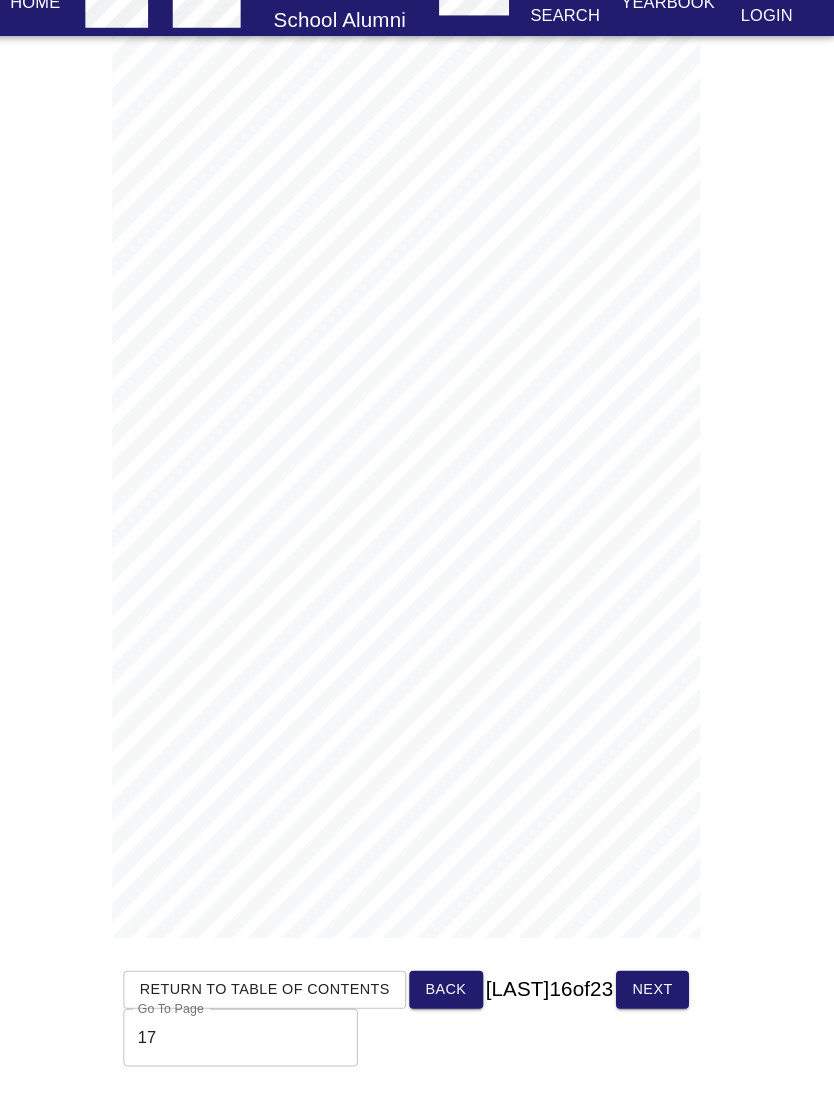 scroll, scrollTop: 0, scrollLeft: 0, axis: both 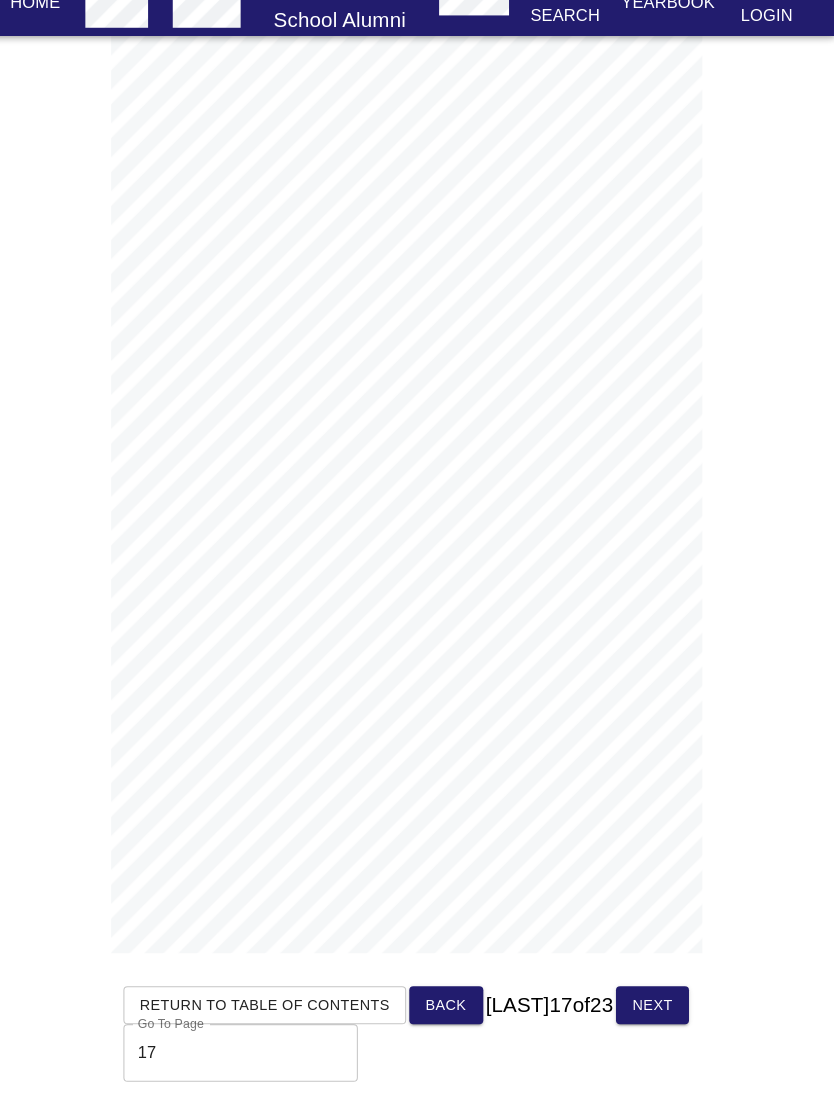click on "Next" at bounding box center [656, 1006] 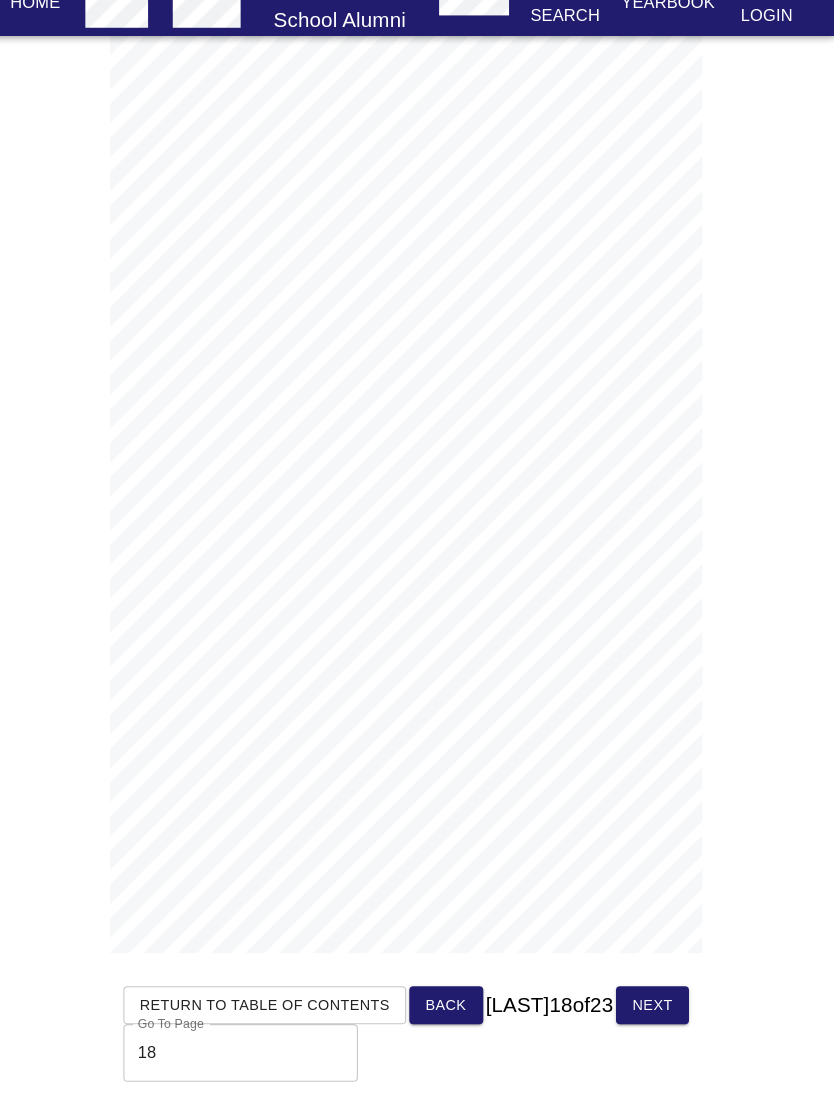 click on "Next" at bounding box center [656, 1006] 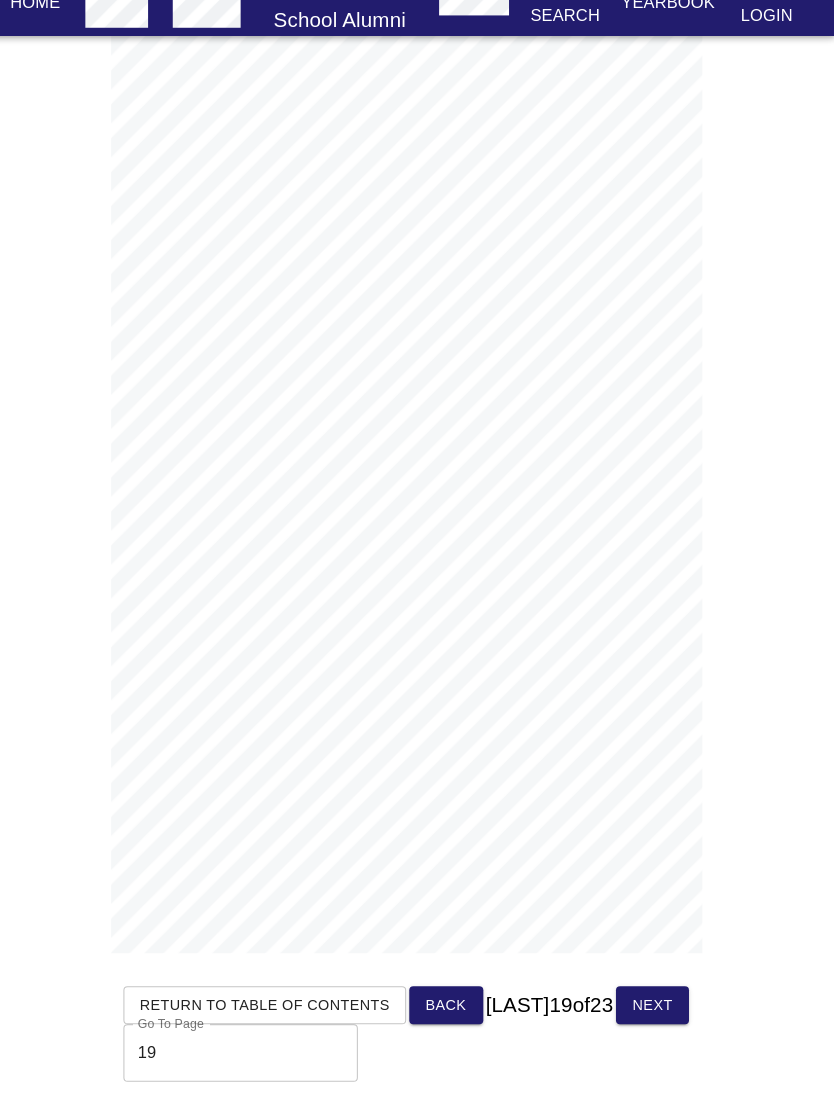 click on "Next" at bounding box center [656, 1006] 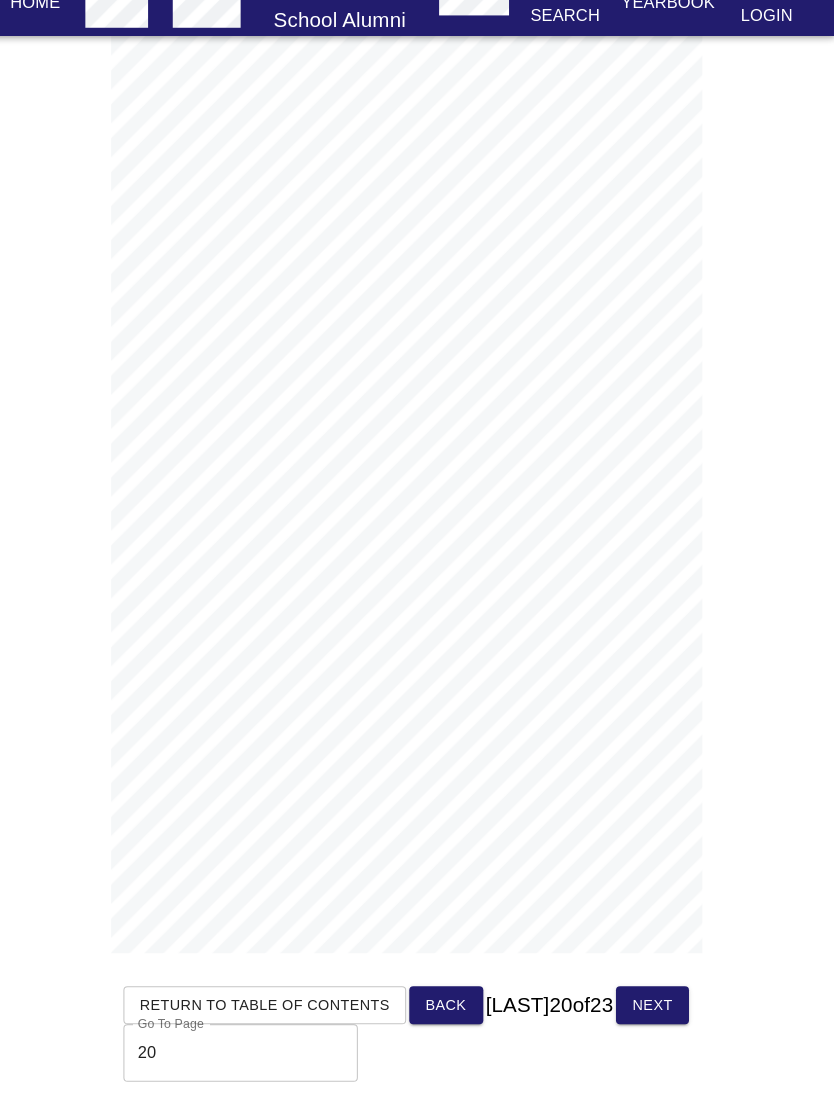 click on "Next" at bounding box center (656, 1006) 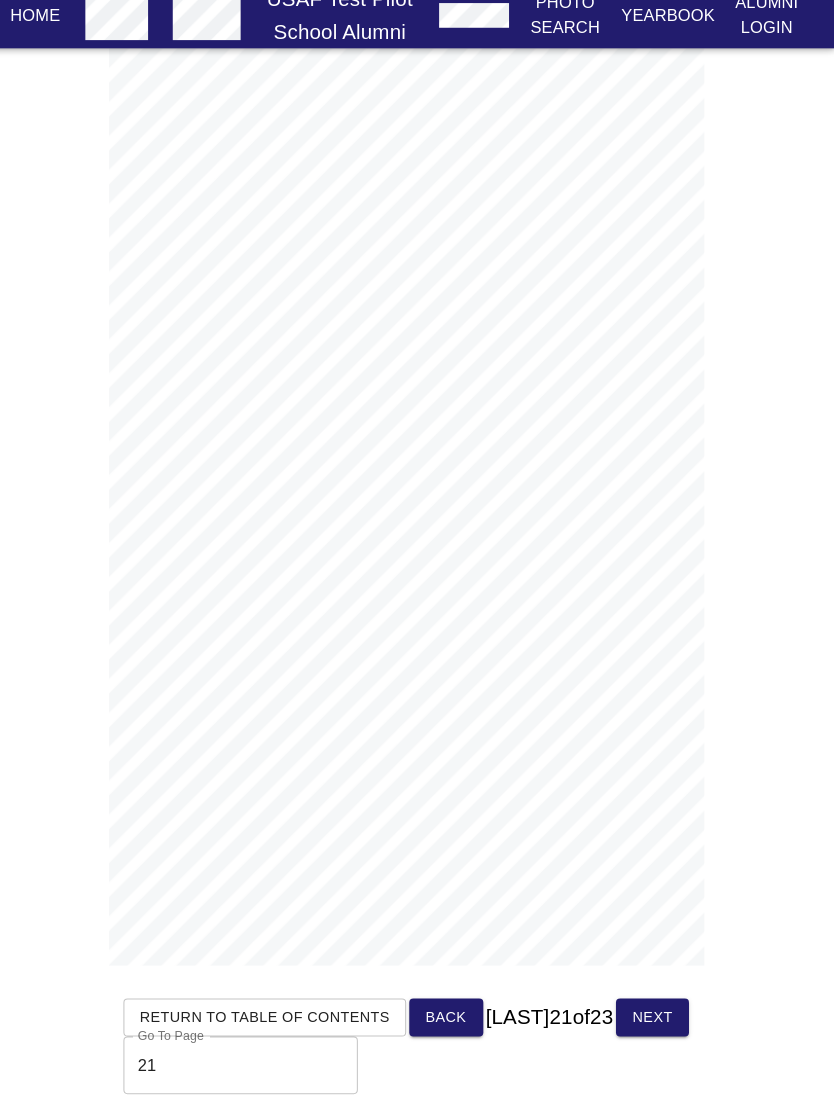 click on "Next" at bounding box center (656, 1006) 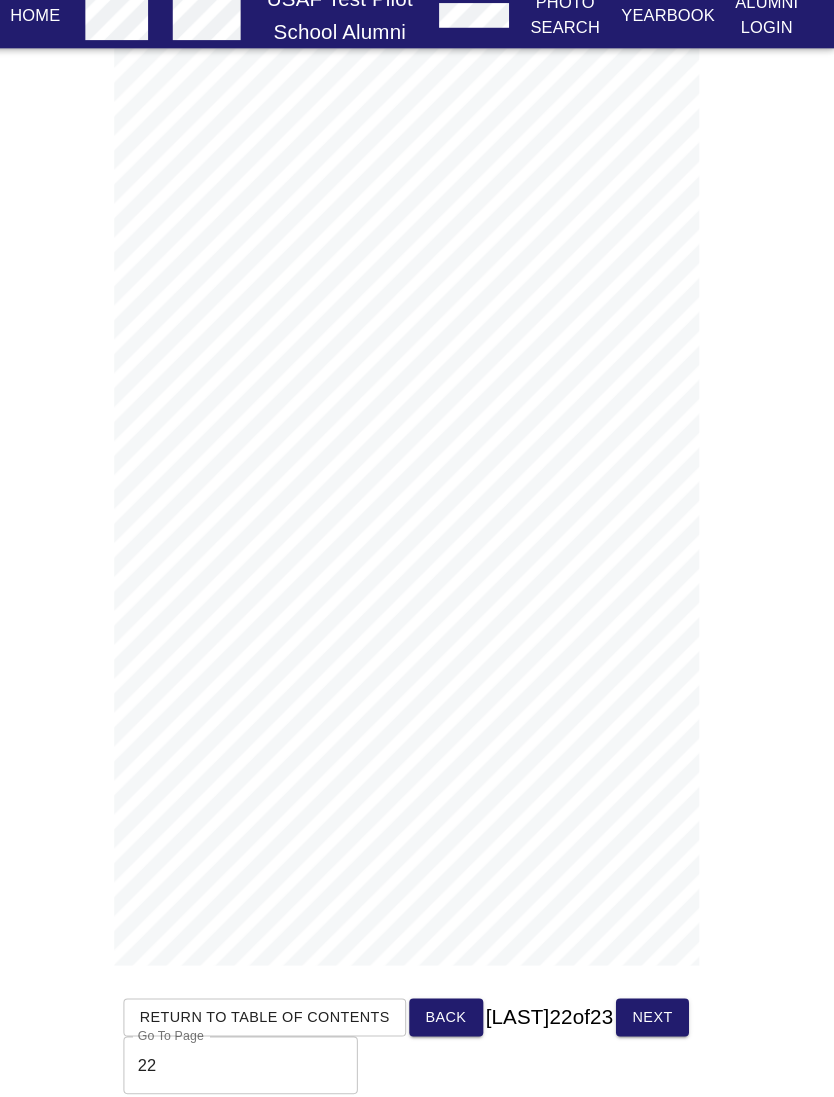 click on "Next" at bounding box center [656, 1006] 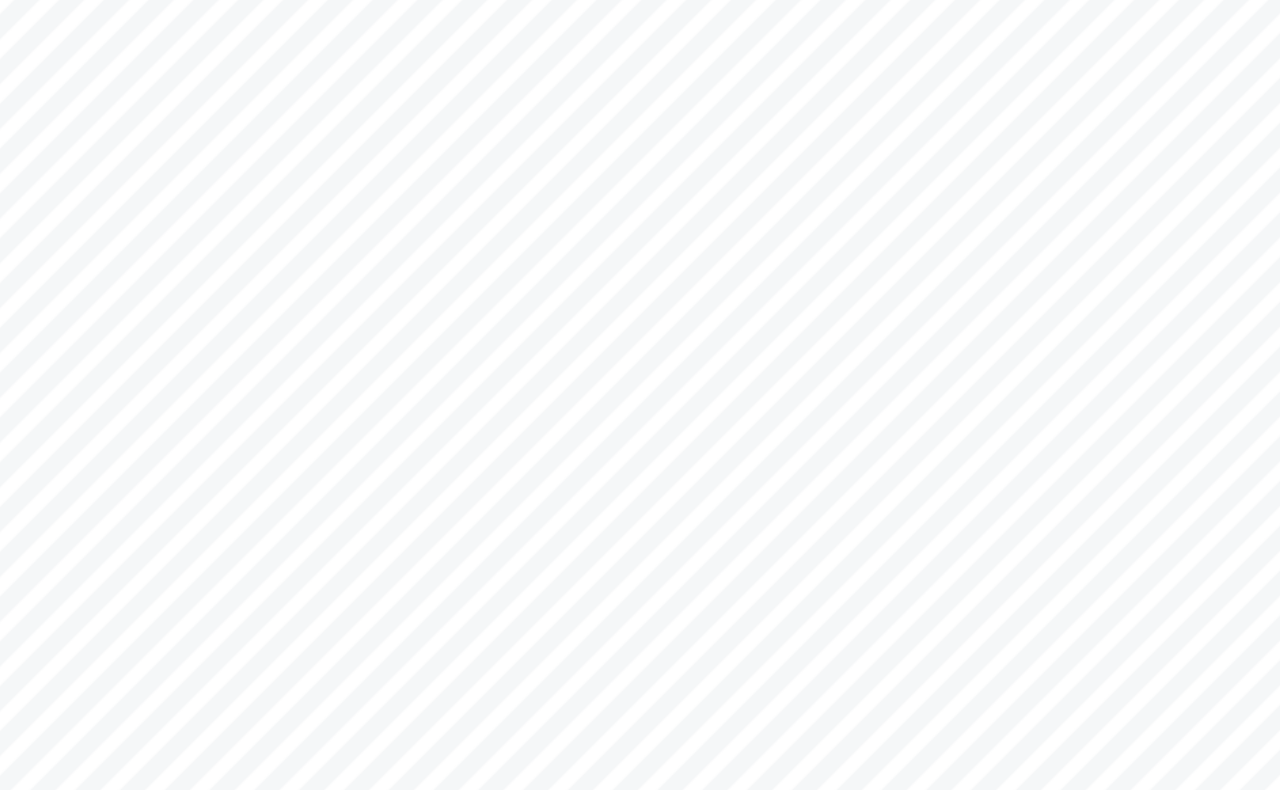 scroll, scrollTop: 51, scrollLeft: 0, axis: vertical 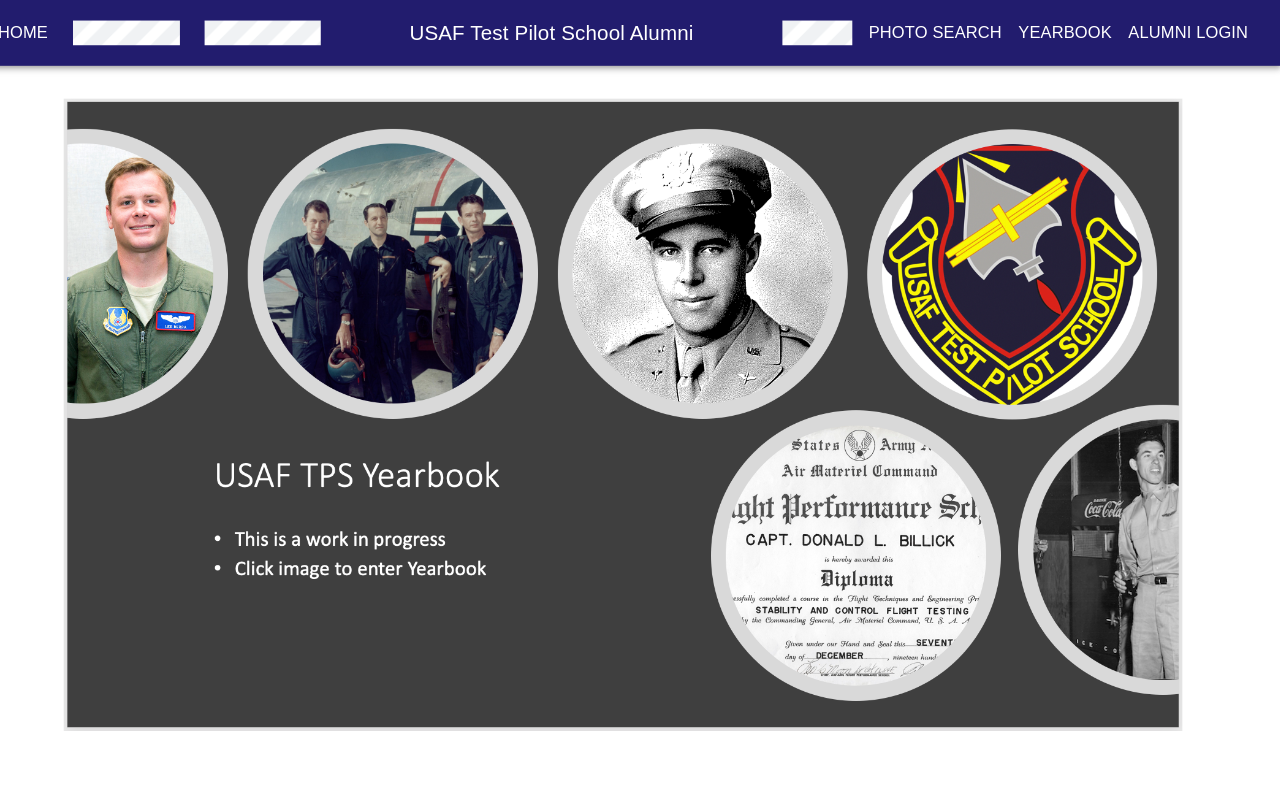 click at bounding box center (640, 403) 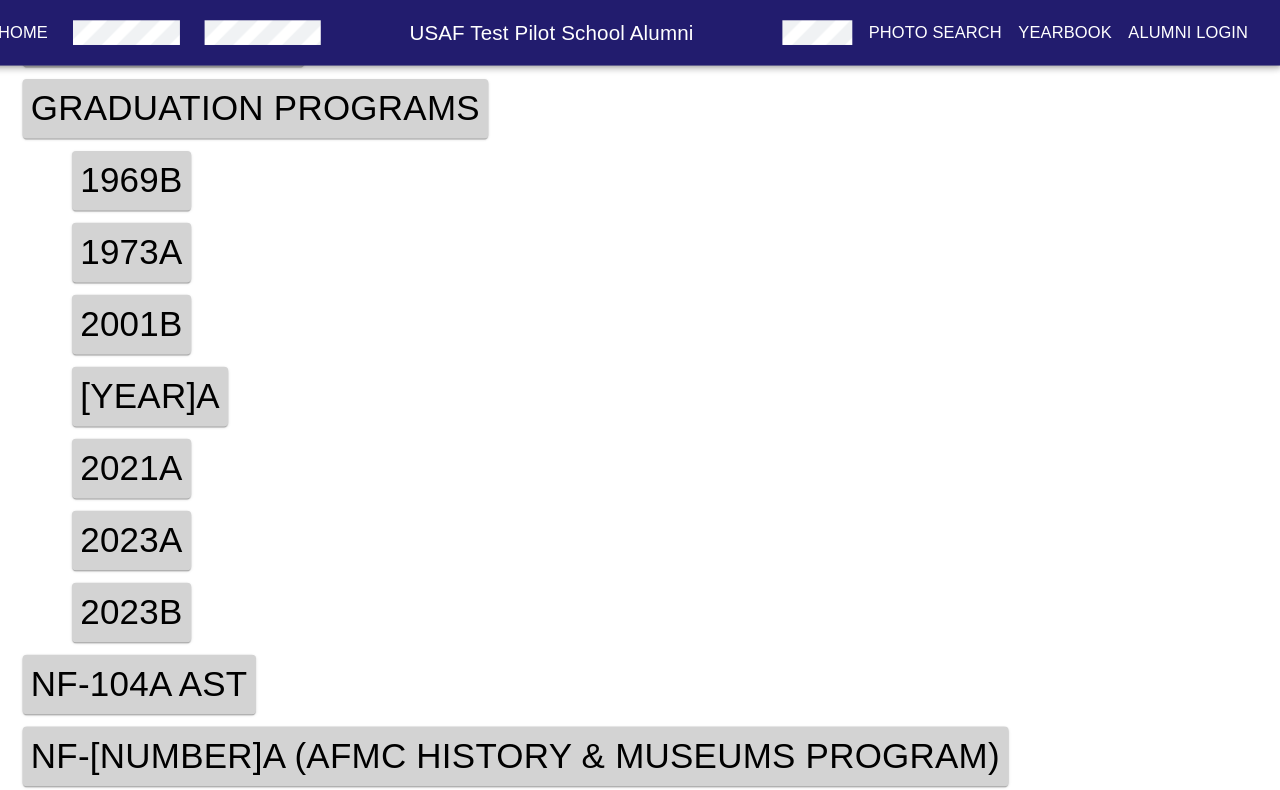 scroll, scrollTop: 481, scrollLeft: 0, axis: vertical 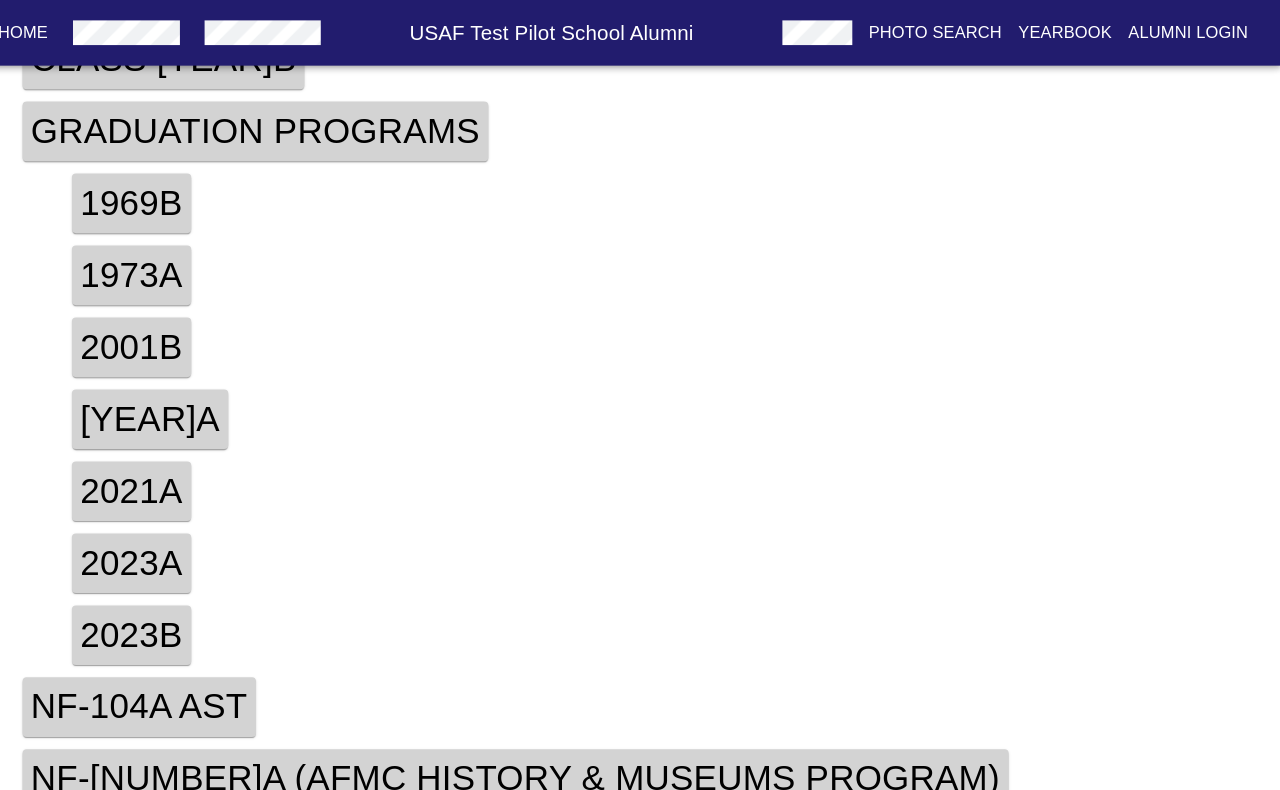 click on "2001b" at bounding box center [162, 338] 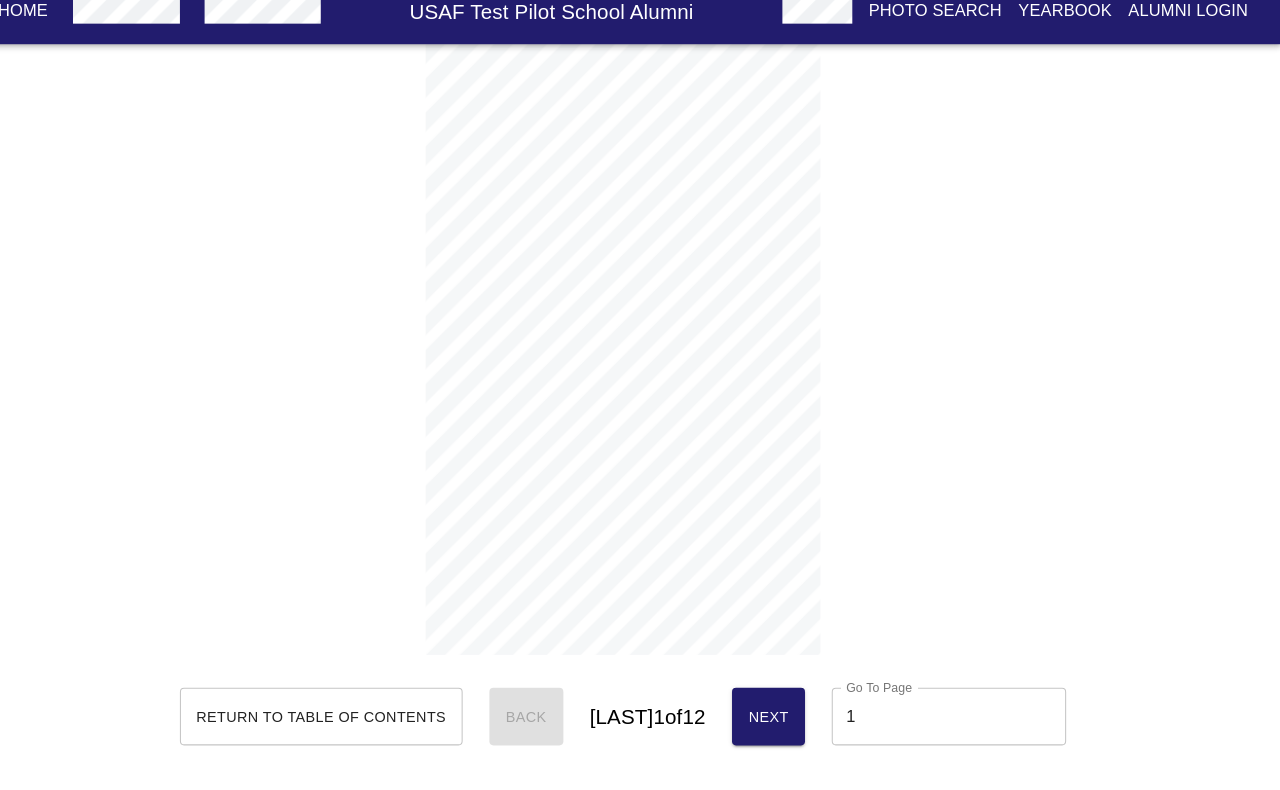 click on "Next" at bounding box center [781, 718] 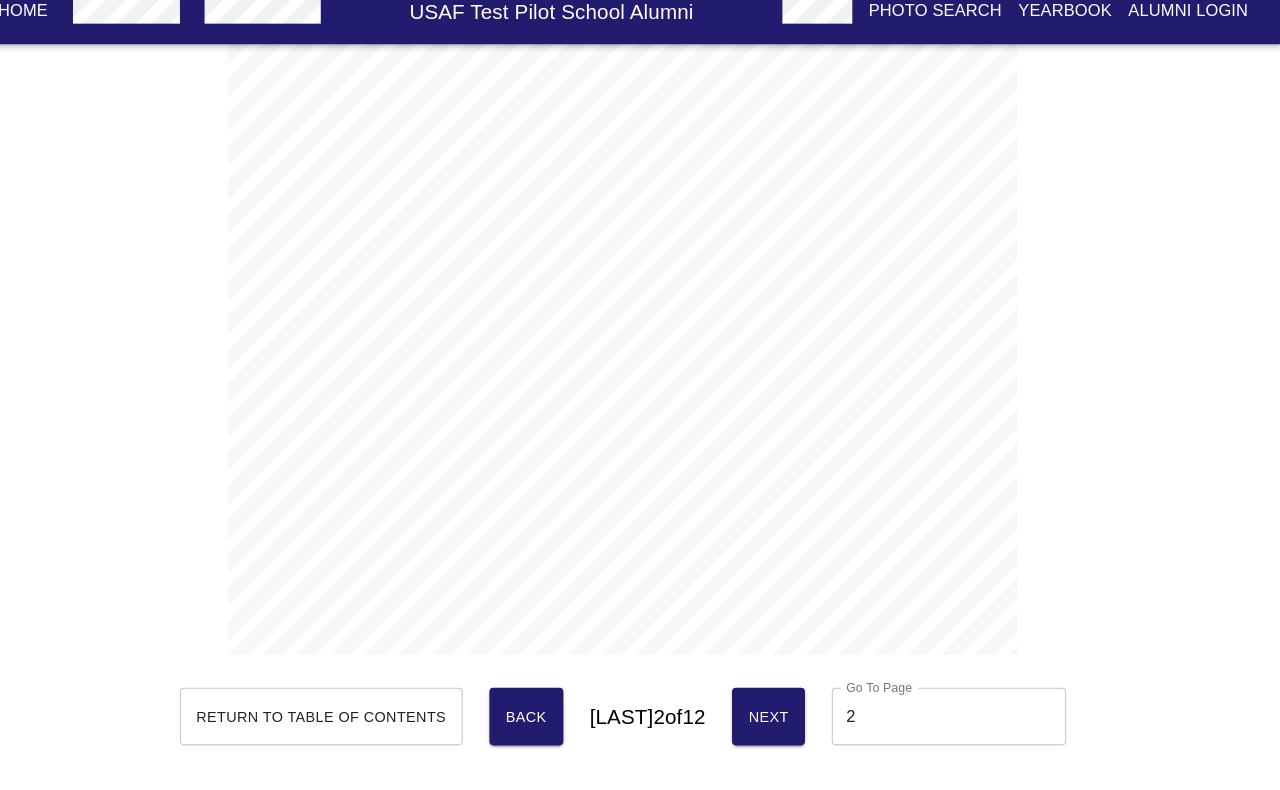 click on "Back" at bounding box center (546, 718) 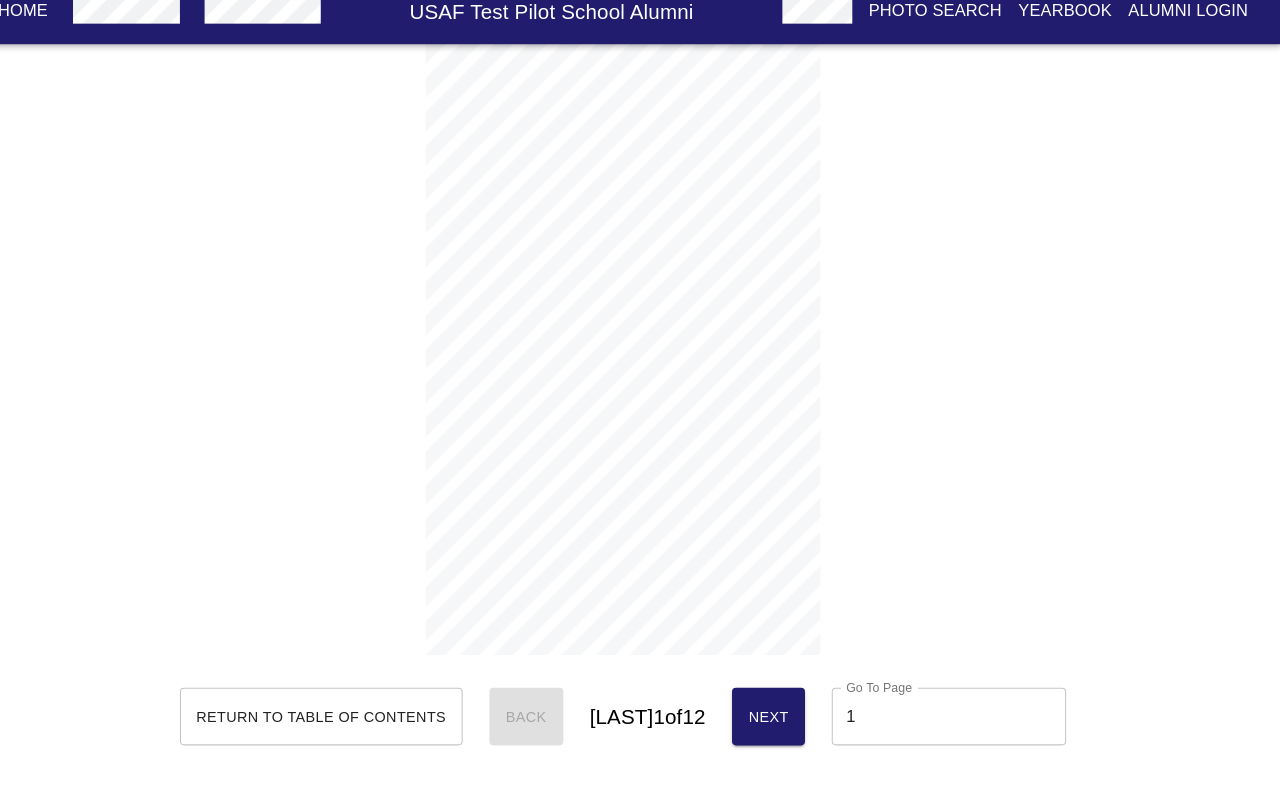 click on "Next" at bounding box center (781, 718) 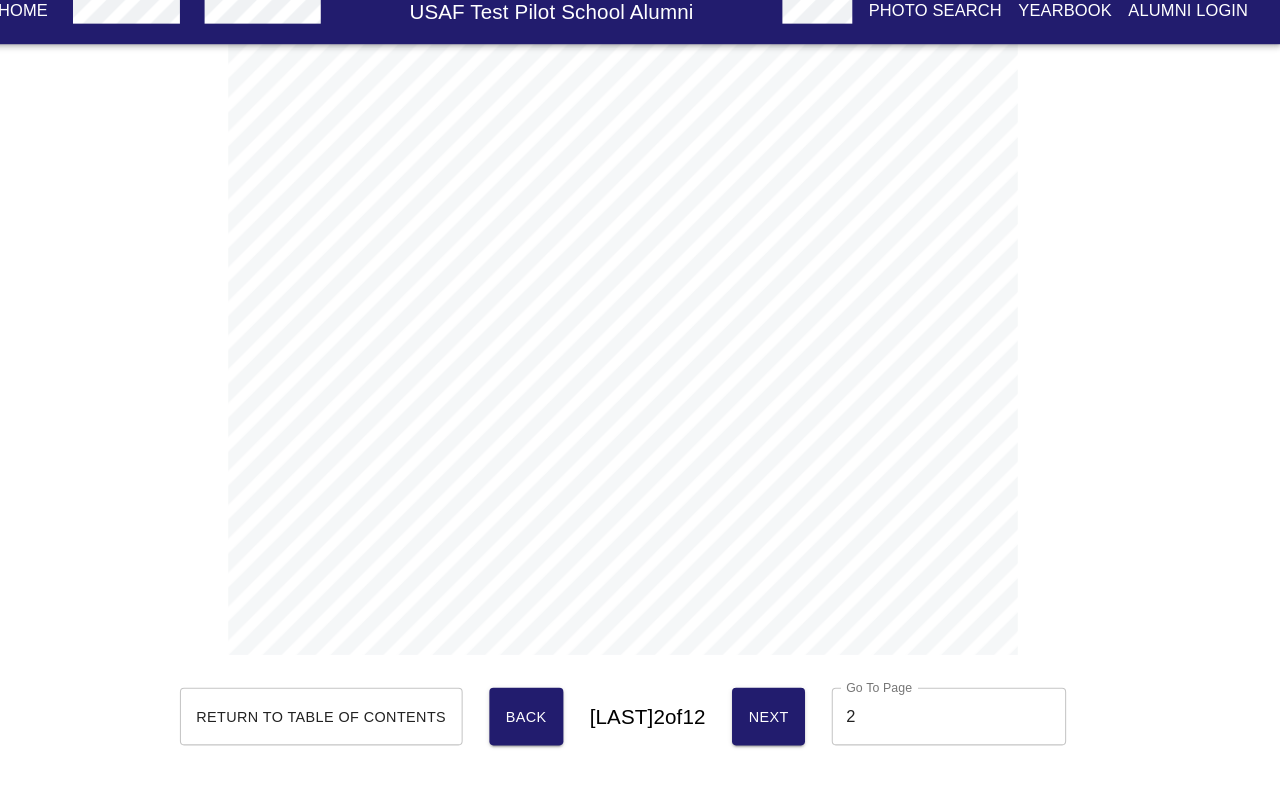click on "Next" at bounding box center [781, 718] 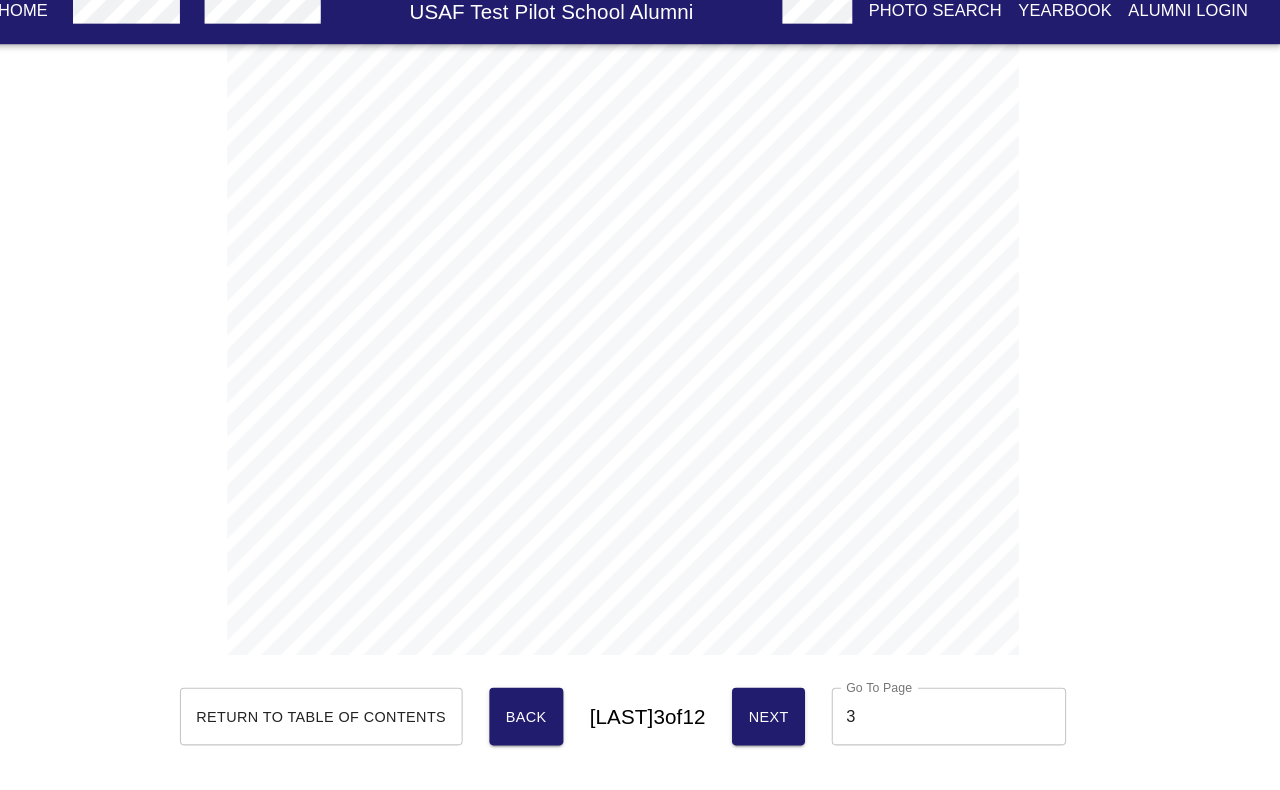 click on "Next" at bounding box center (781, 718) 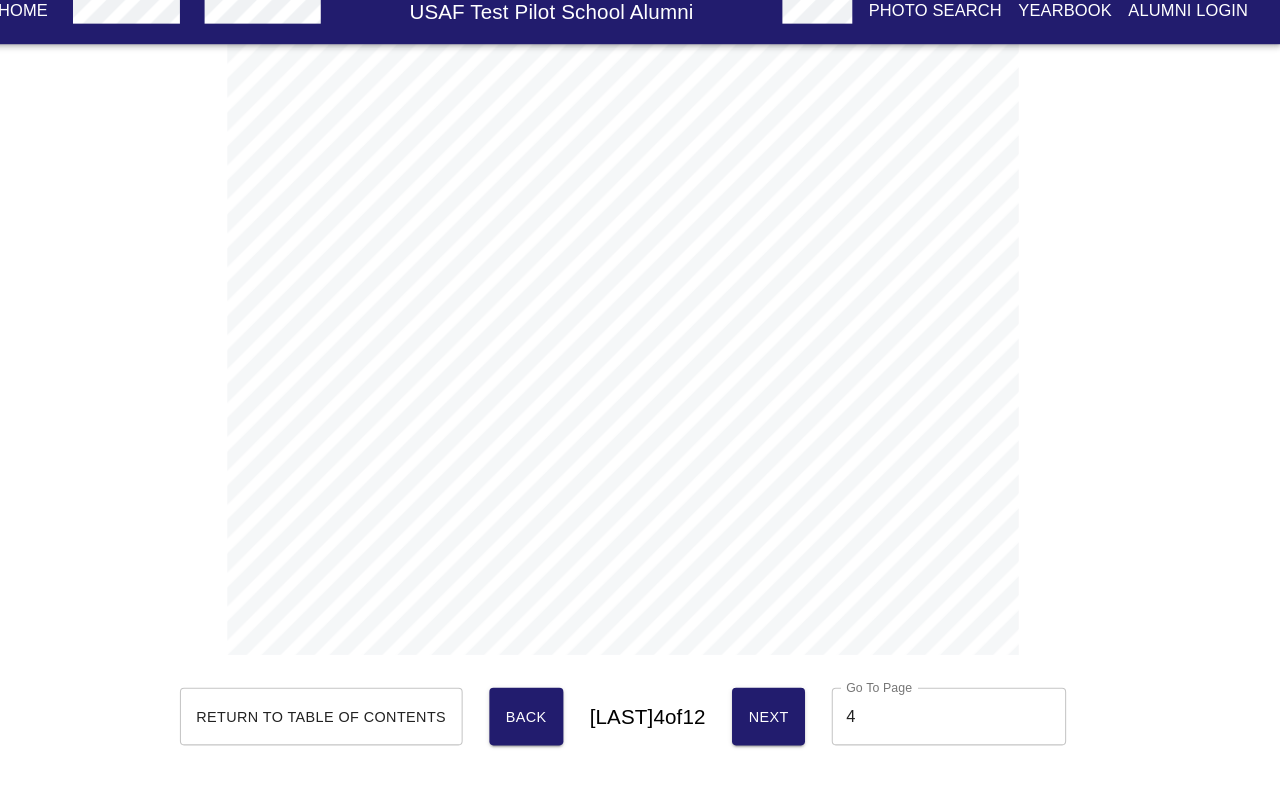 click on "Next" at bounding box center [781, 718] 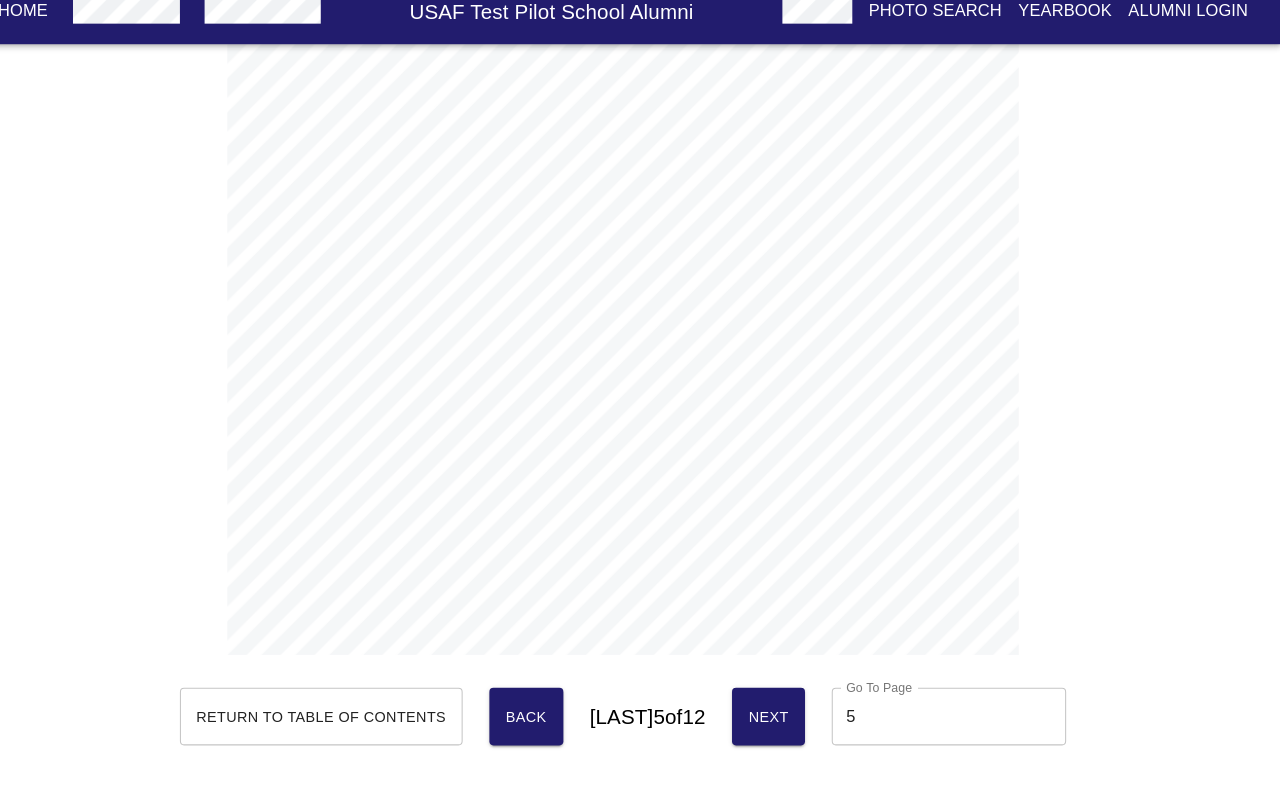 click on "Next" at bounding box center [781, 718] 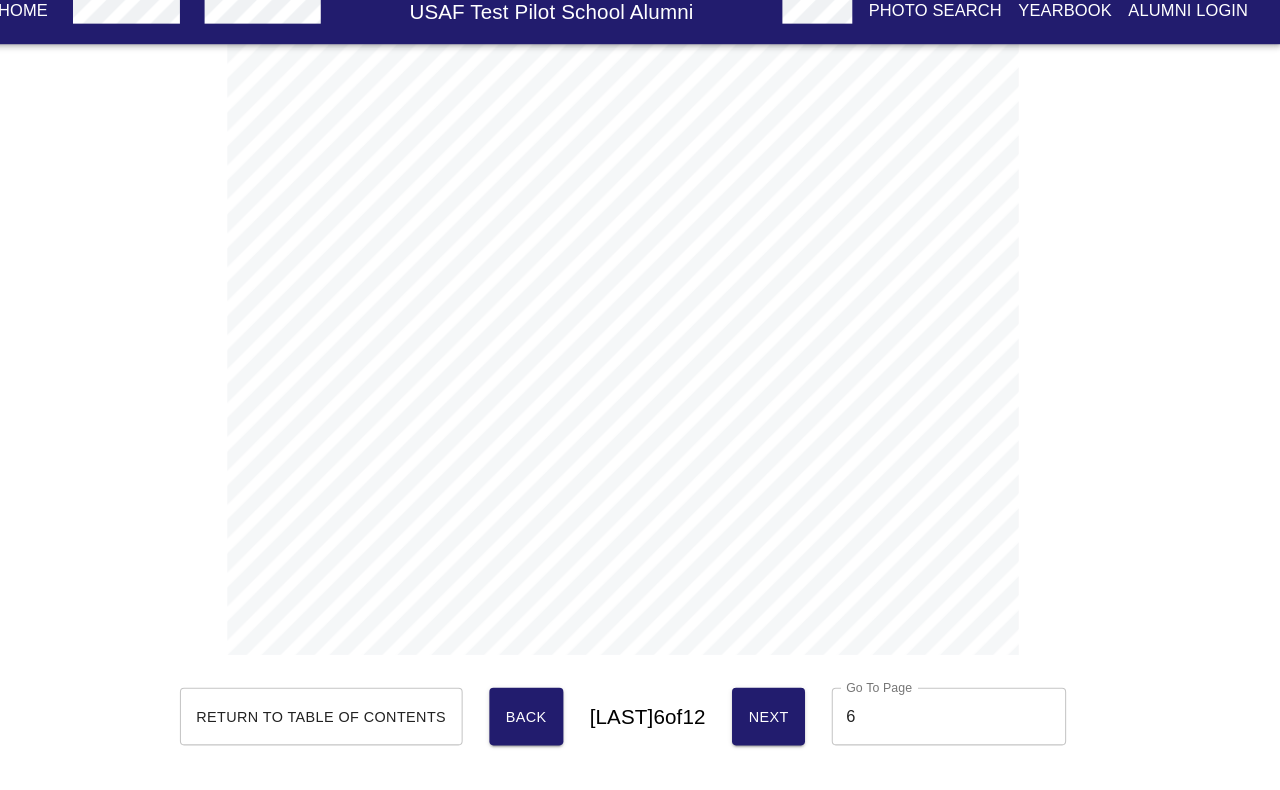 click on "Next" at bounding box center (781, 718) 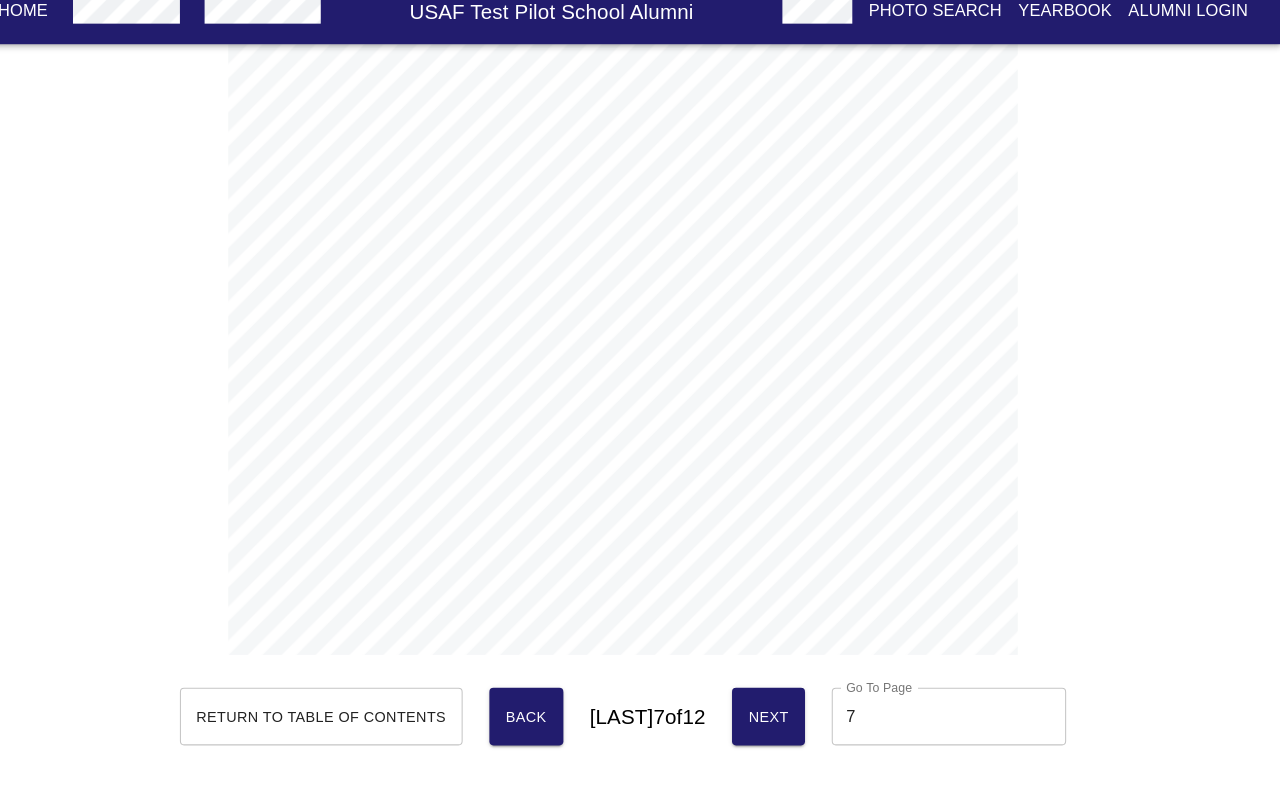 click on "Next" at bounding box center (781, 718) 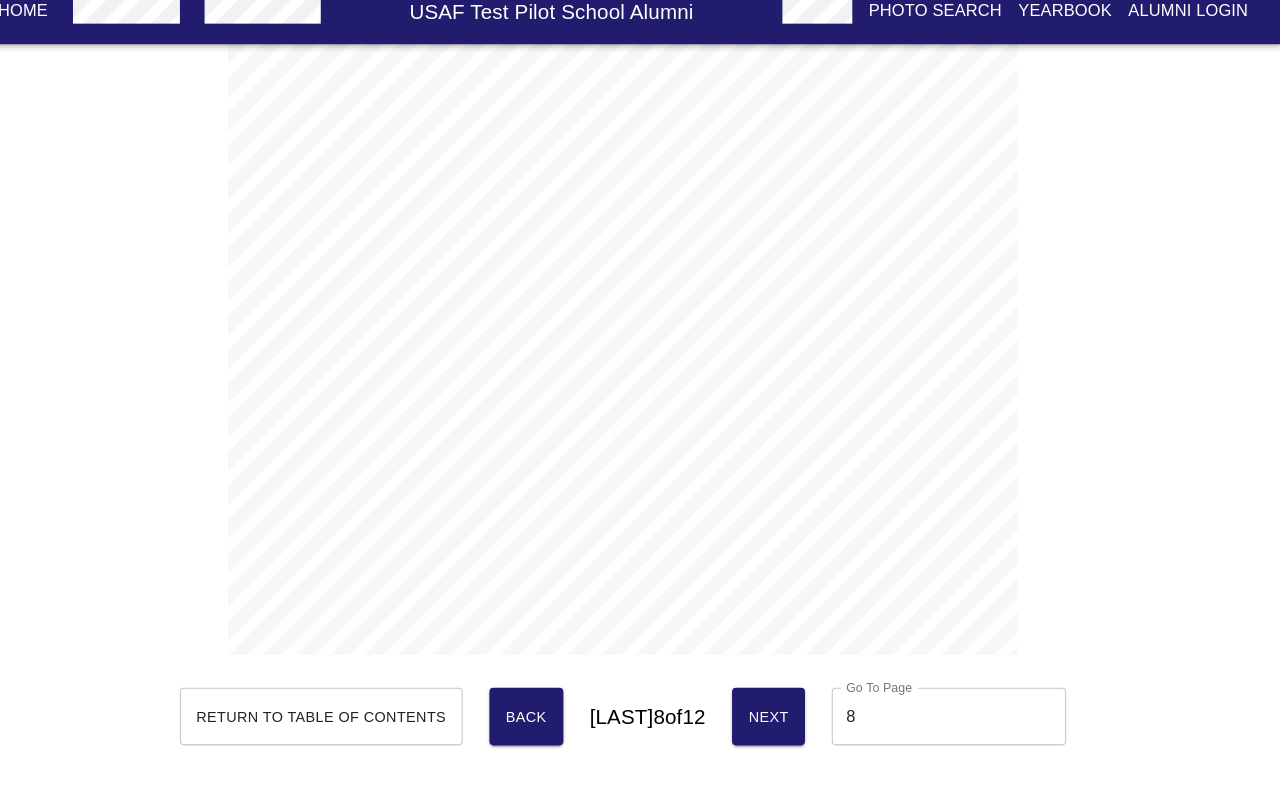 click on "Next" at bounding box center (781, 718) 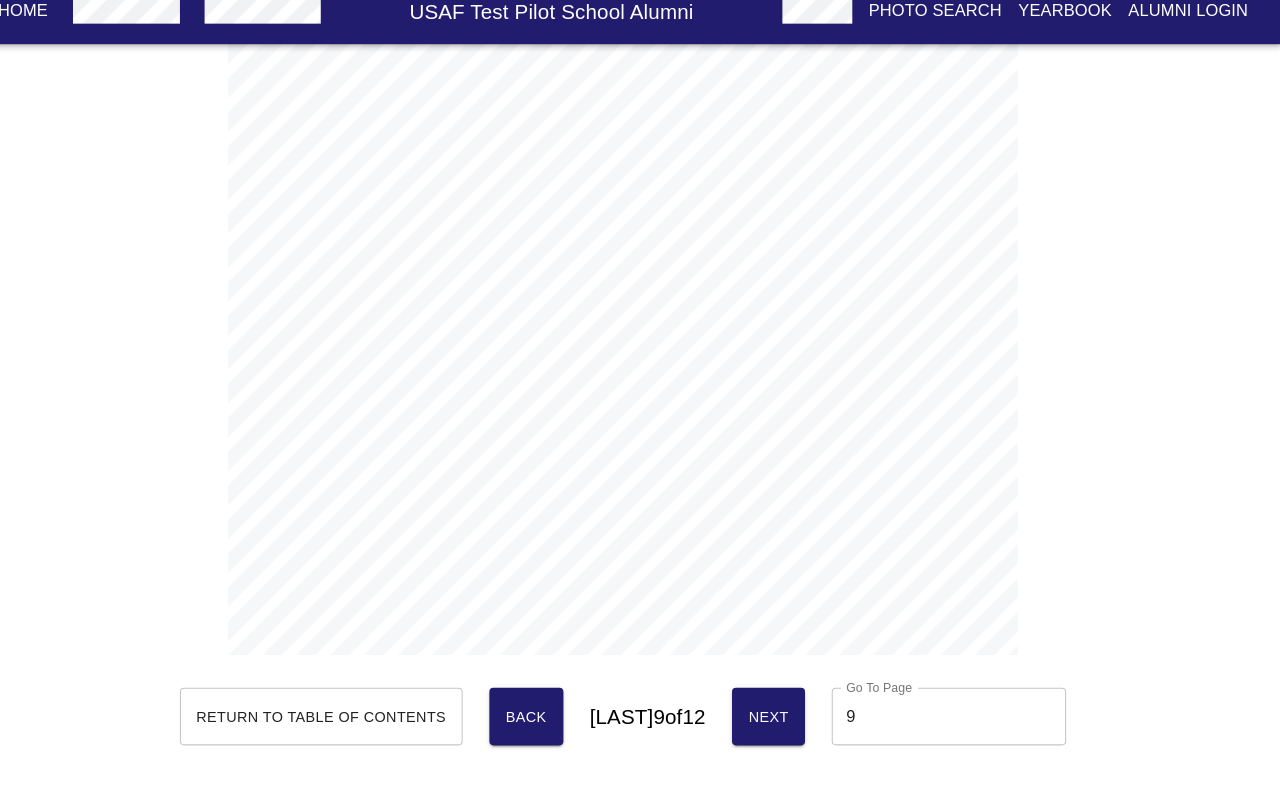 click on "Back" at bounding box center (546, 718) 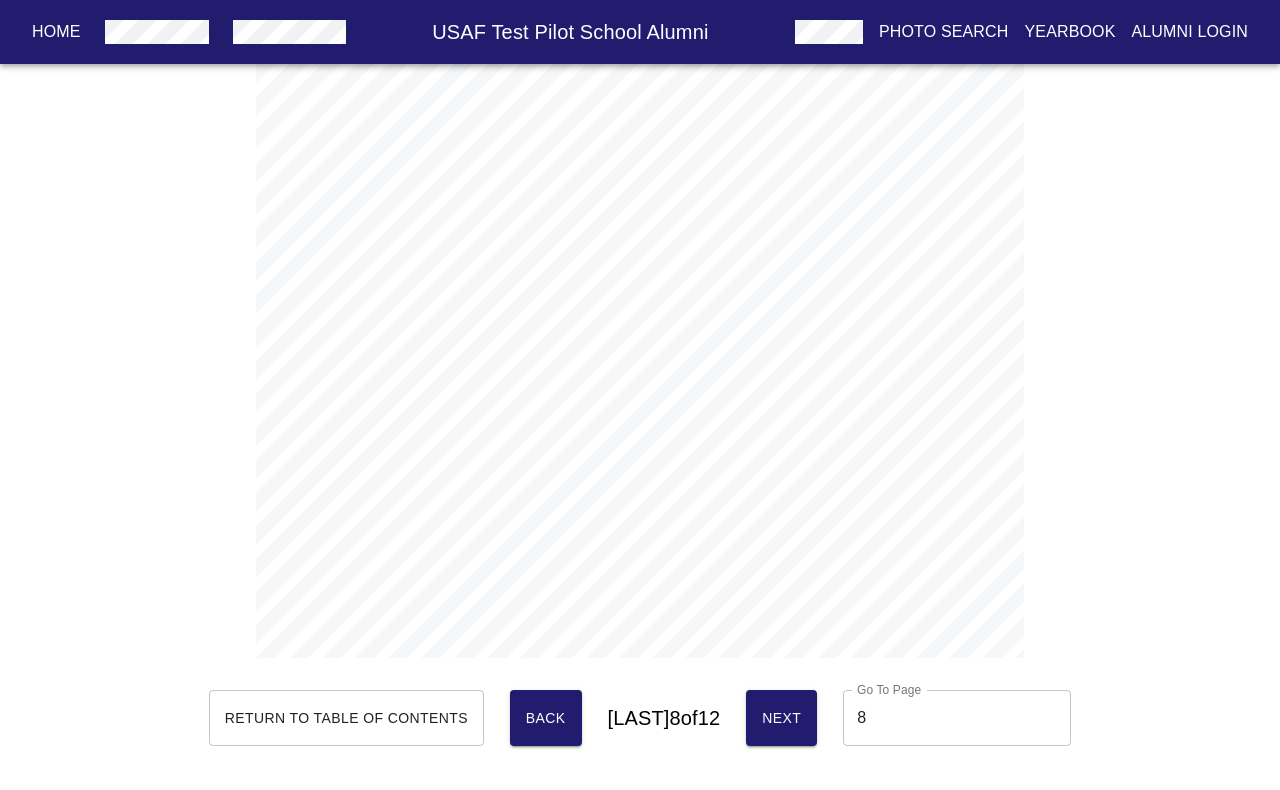 click on "Home" at bounding box center [56, 32] 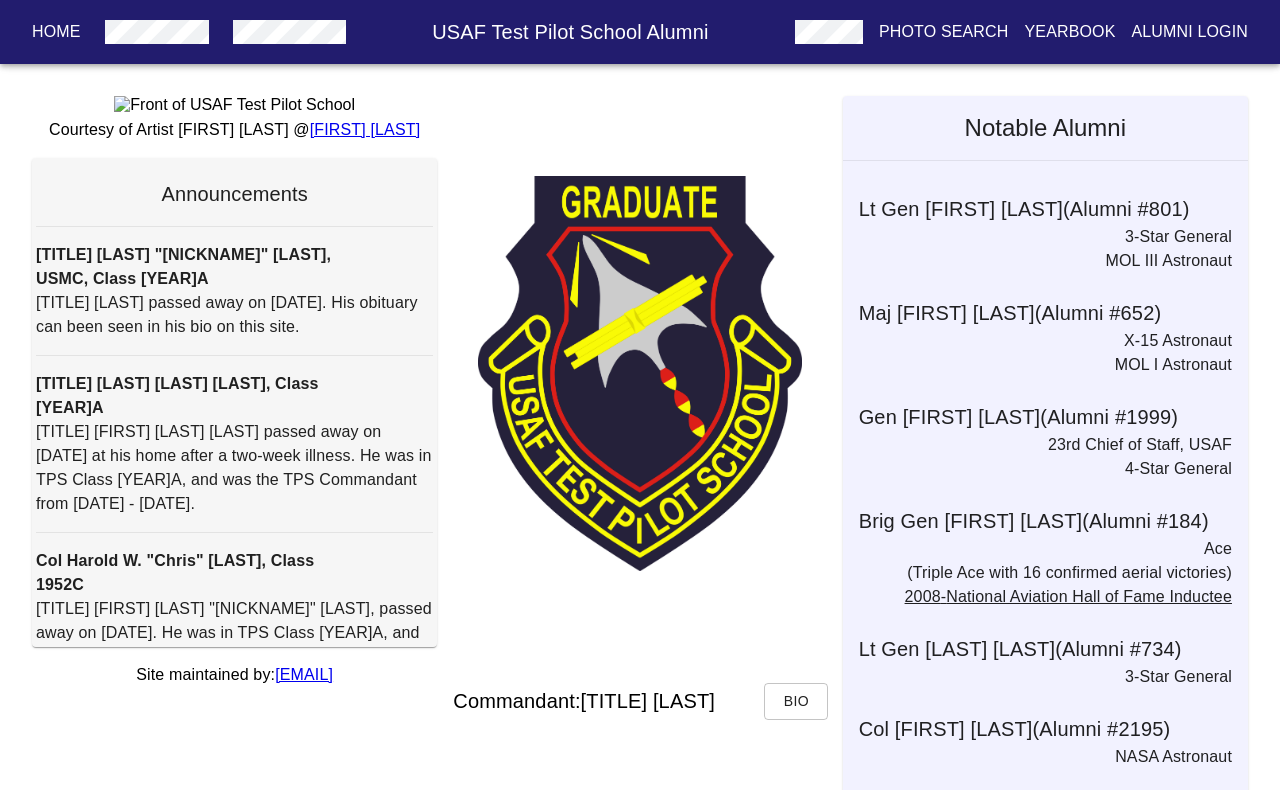click on "Photo Search" at bounding box center [944, 32] 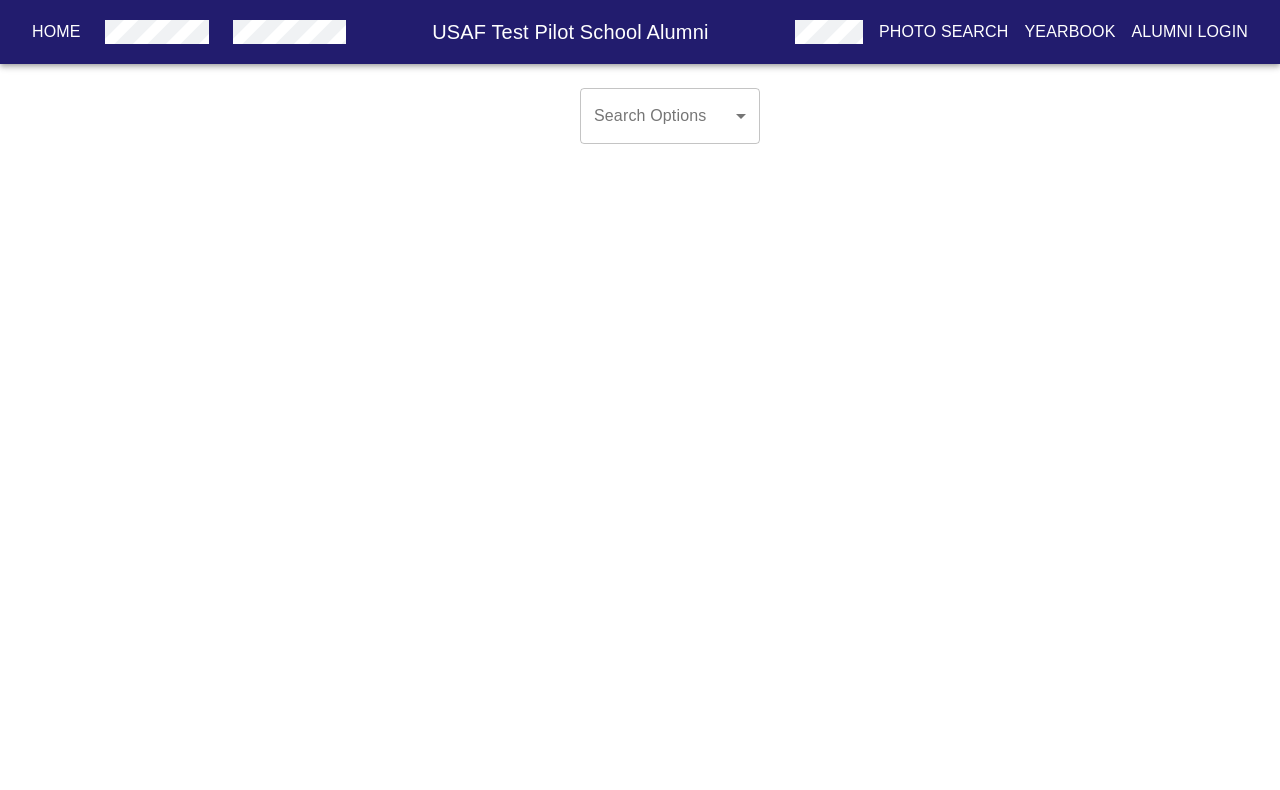 click on "Home USAF Test Pilot School Alumni Photo Search Yearbook Alumni Login Search Options ​ ​ Home Alumni Bios Class Pages Photos Yearbook Alumni Login" at bounding box center (640, 132) 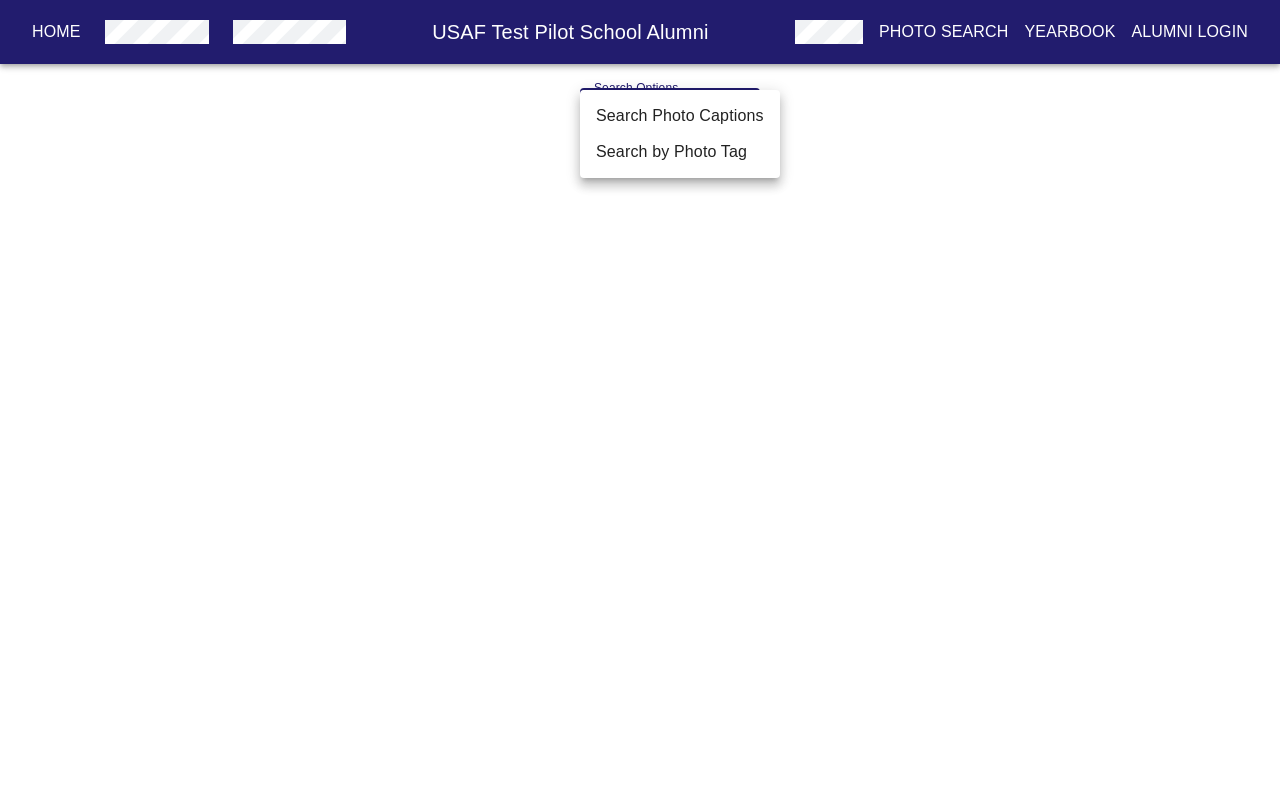 click at bounding box center [640, 395] 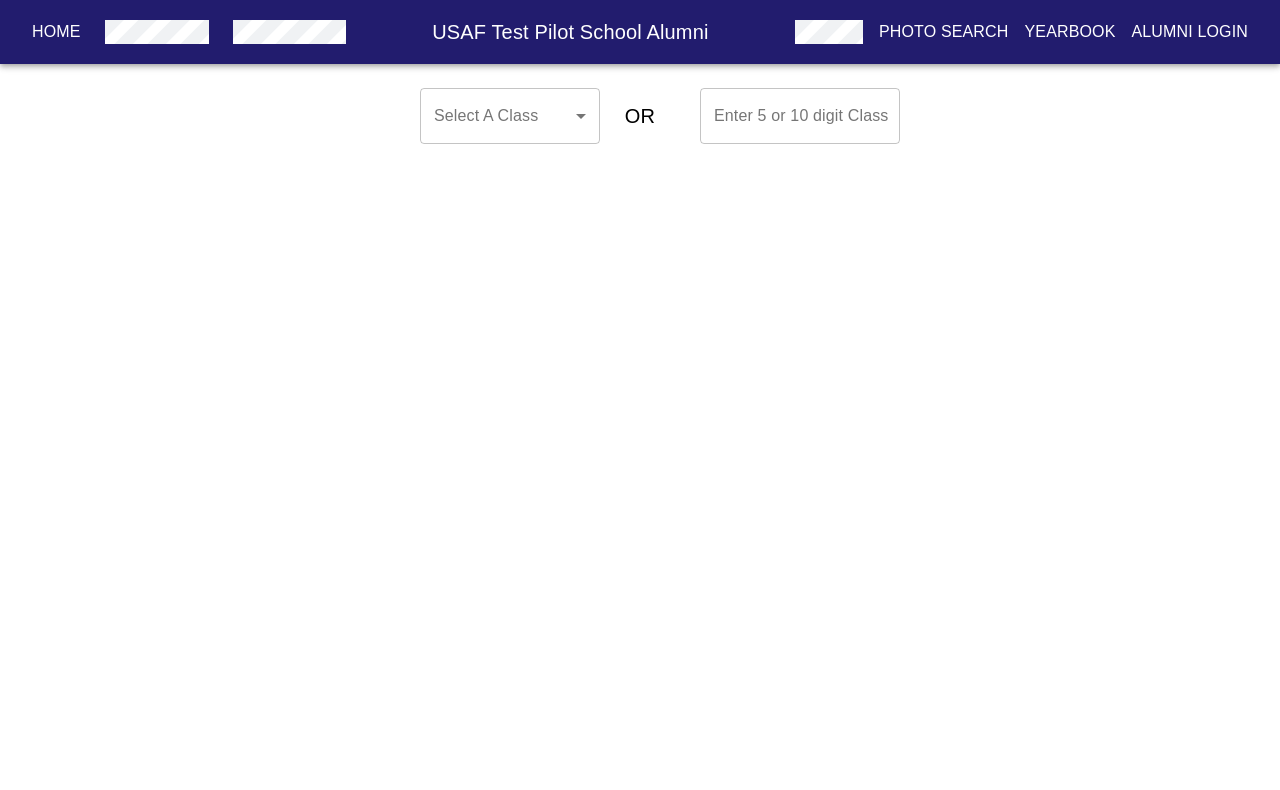 click on "Home USAF Test Pilot School Alumni Photo Search Yearbook Alumni Login Select A Class ​ ​ OR Enter [NUMBER] or [NUMBER] digit Class Enter [NUMBER] or [NUMBER] digit Class Home Alumni Bios Class Pages Photos Yearbook Alumni Login" at bounding box center [640, 116] 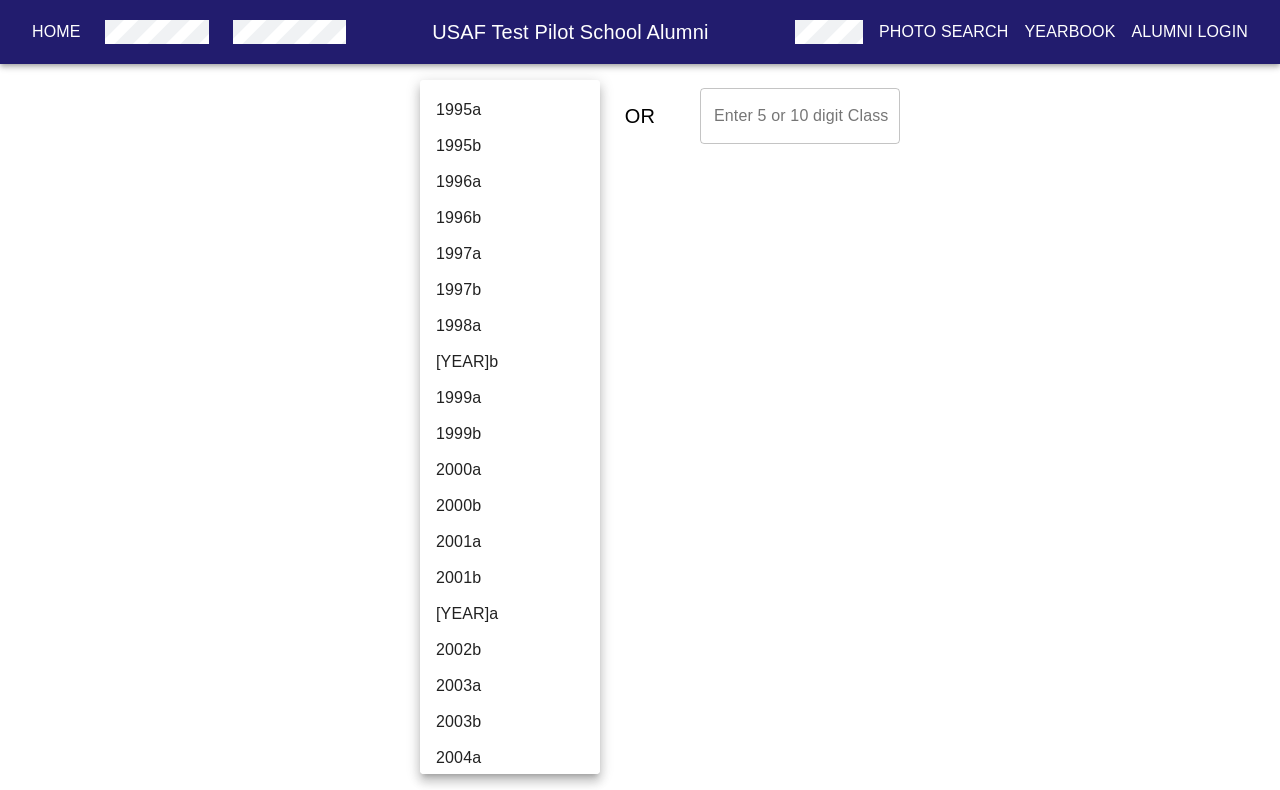 scroll, scrollTop: 4892, scrollLeft: 0, axis: vertical 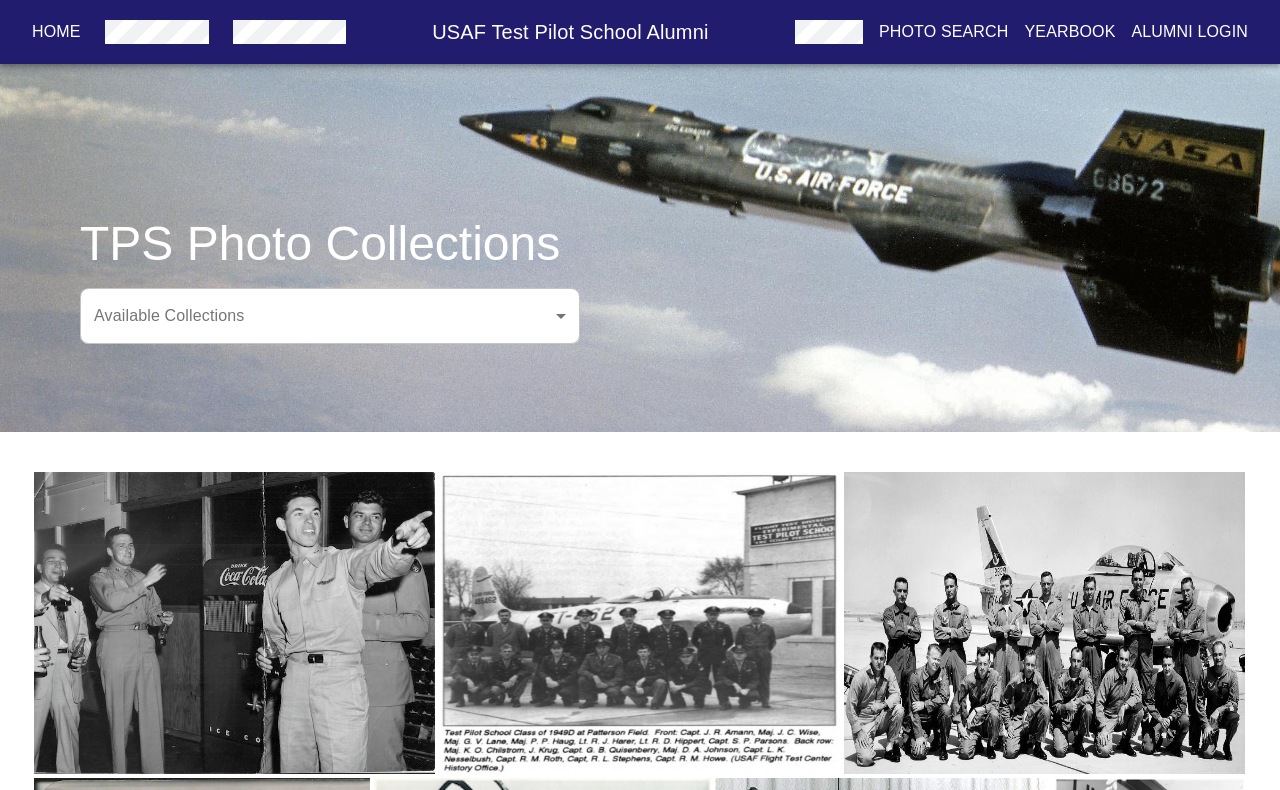 click on "Home USAF Test Pilot School Alumni Photo Search Yearbook Alumni Login TPS Photo Collections Available Collections ​ Available Collections Home Alumni Bios Class Pages Photos Yearbook Alumni Login" at bounding box center [640, 688] 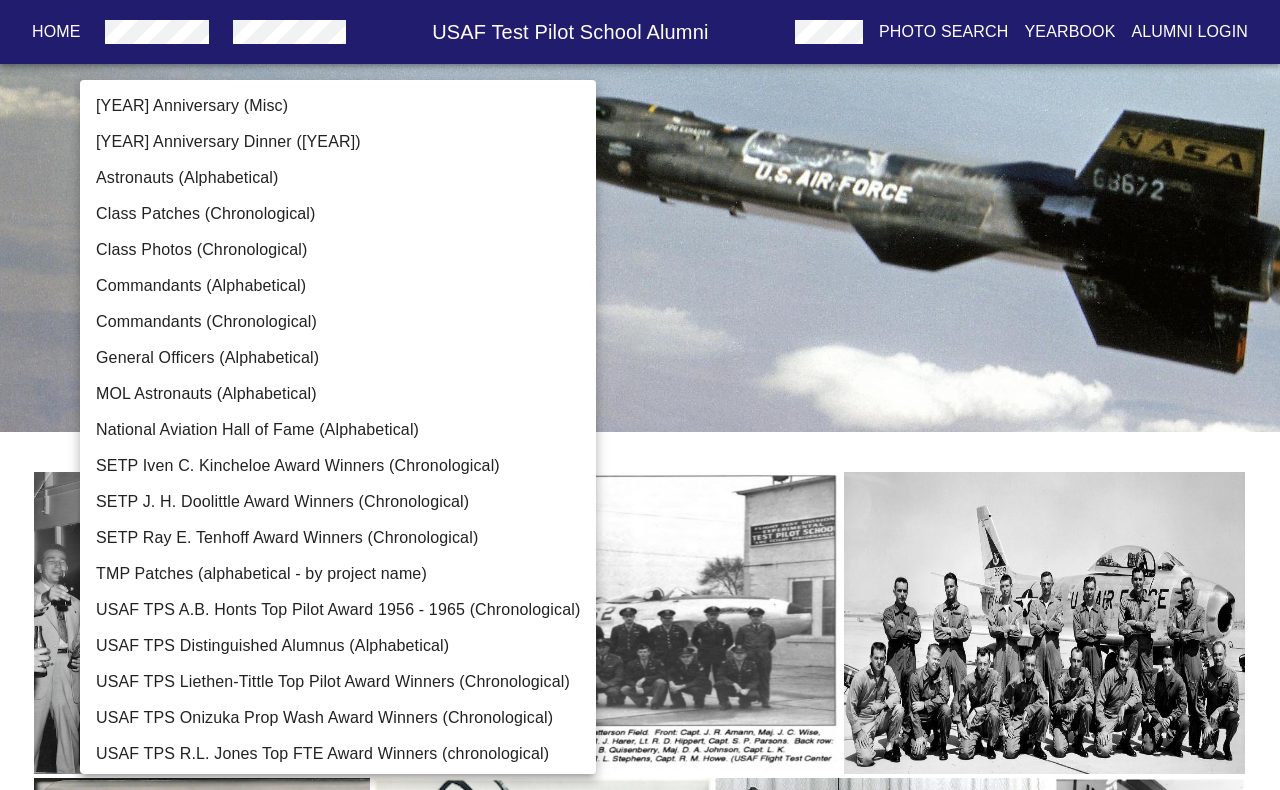 click on "Class Photos (Chronological)" at bounding box center [338, 250] 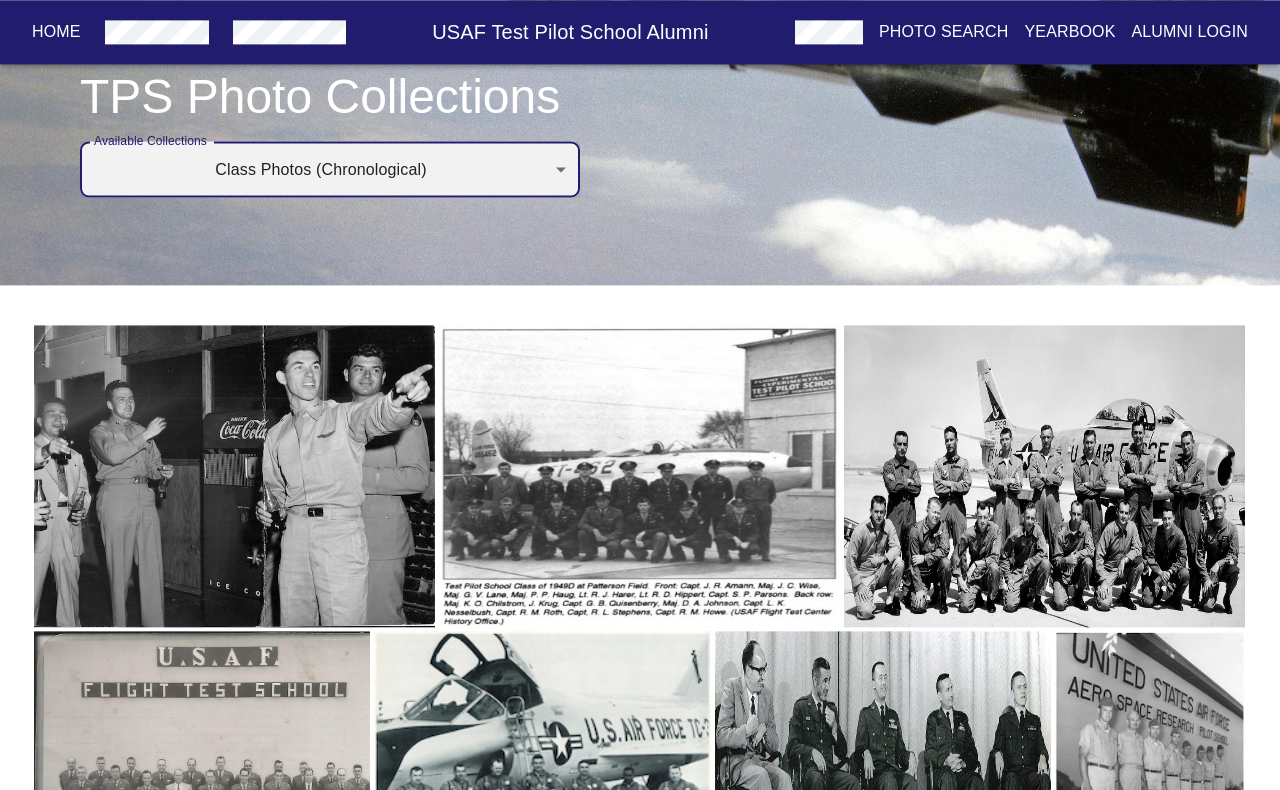 scroll, scrollTop: 0, scrollLeft: 0, axis: both 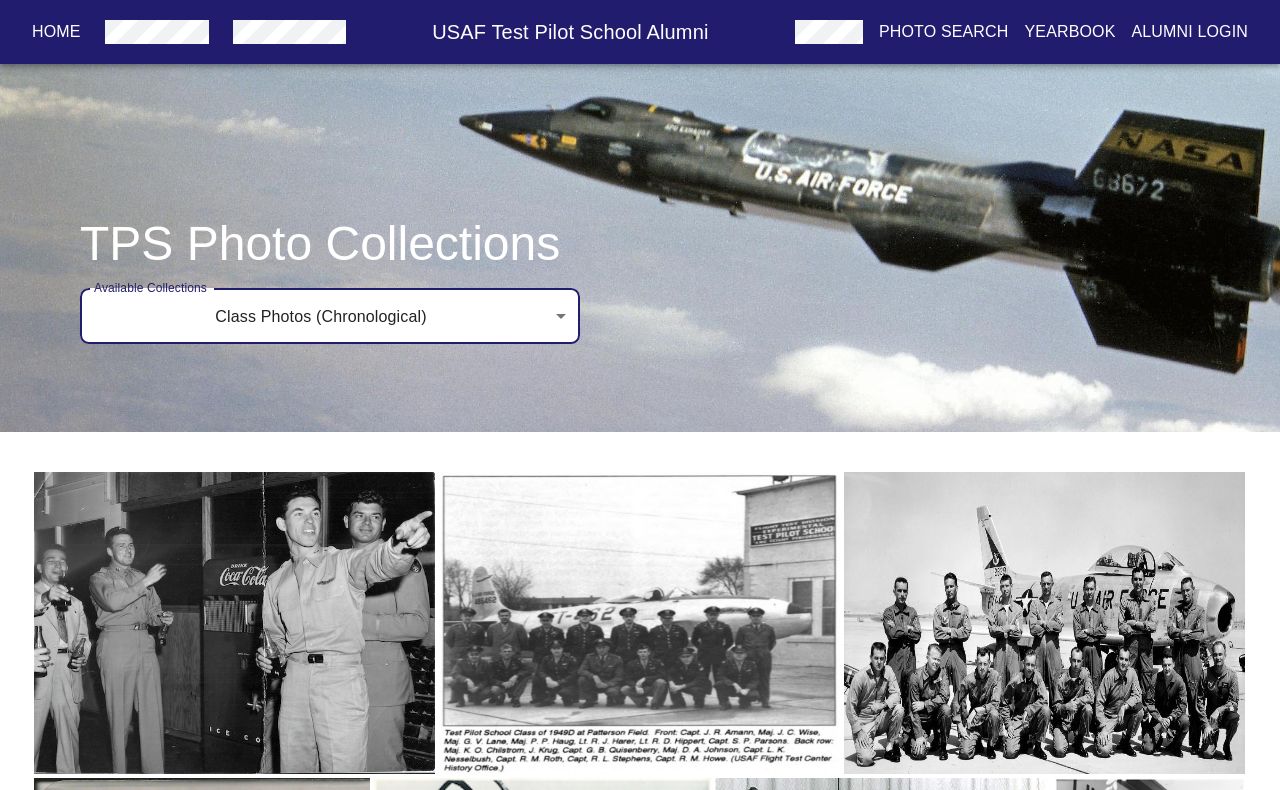 click on "Home USAF Test Pilot School Alumni Photo Search Yearbook Alumni Login TPS Photo Collections Available Collections Class Photos (Chronological) Class Photos (Chronological) Available Collections Home Alumni Bios Class Pages Photos Yearbook Alumni Login" at bounding box center (640, 3912) 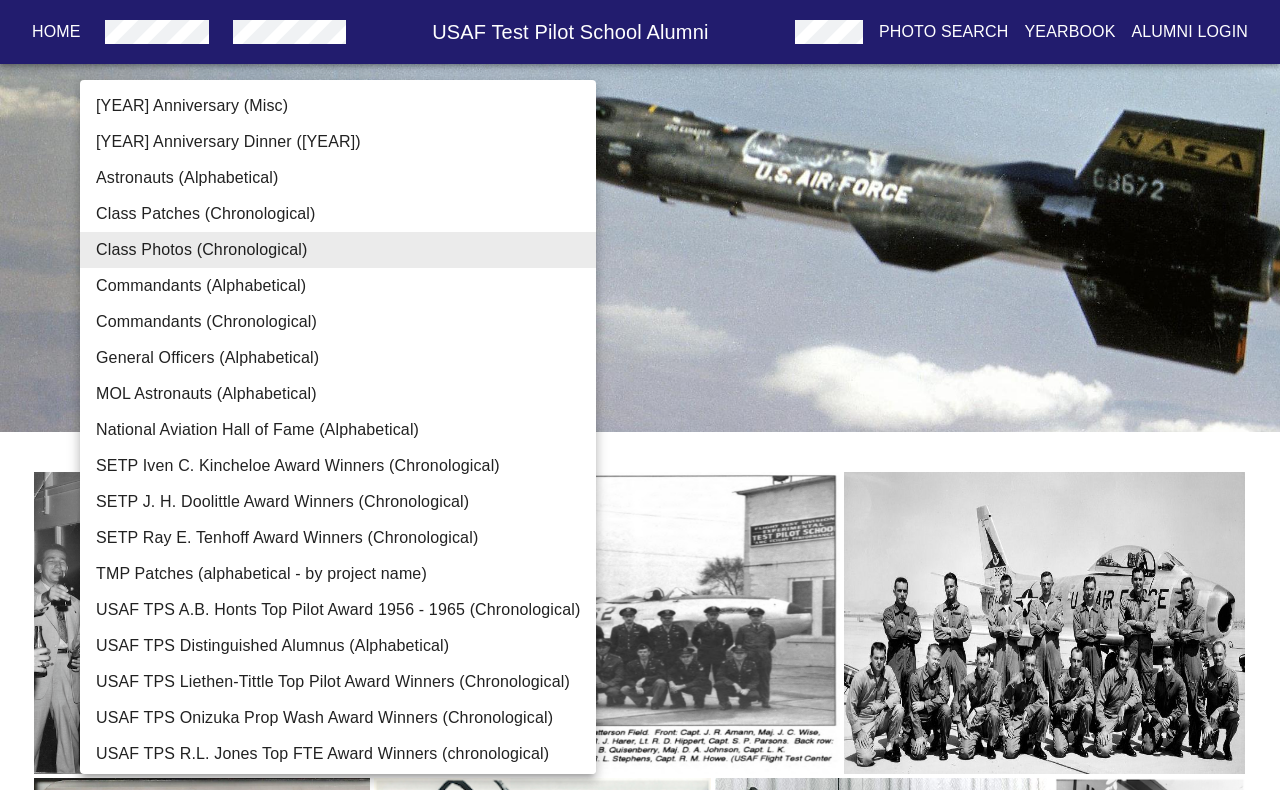 click on "Class Patches (Chronological)" at bounding box center (338, 214) 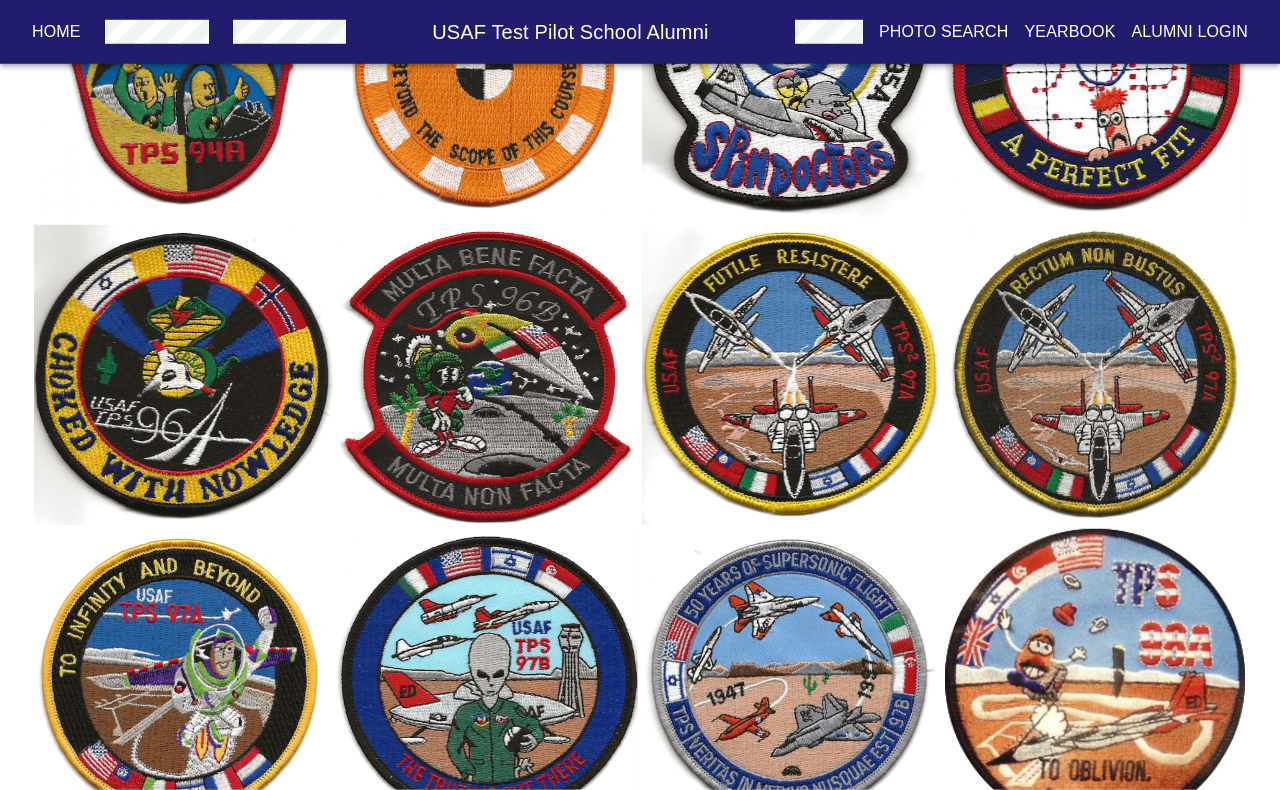 scroll, scrollTop: 1460, scrollLeft: 0, axis: vertical 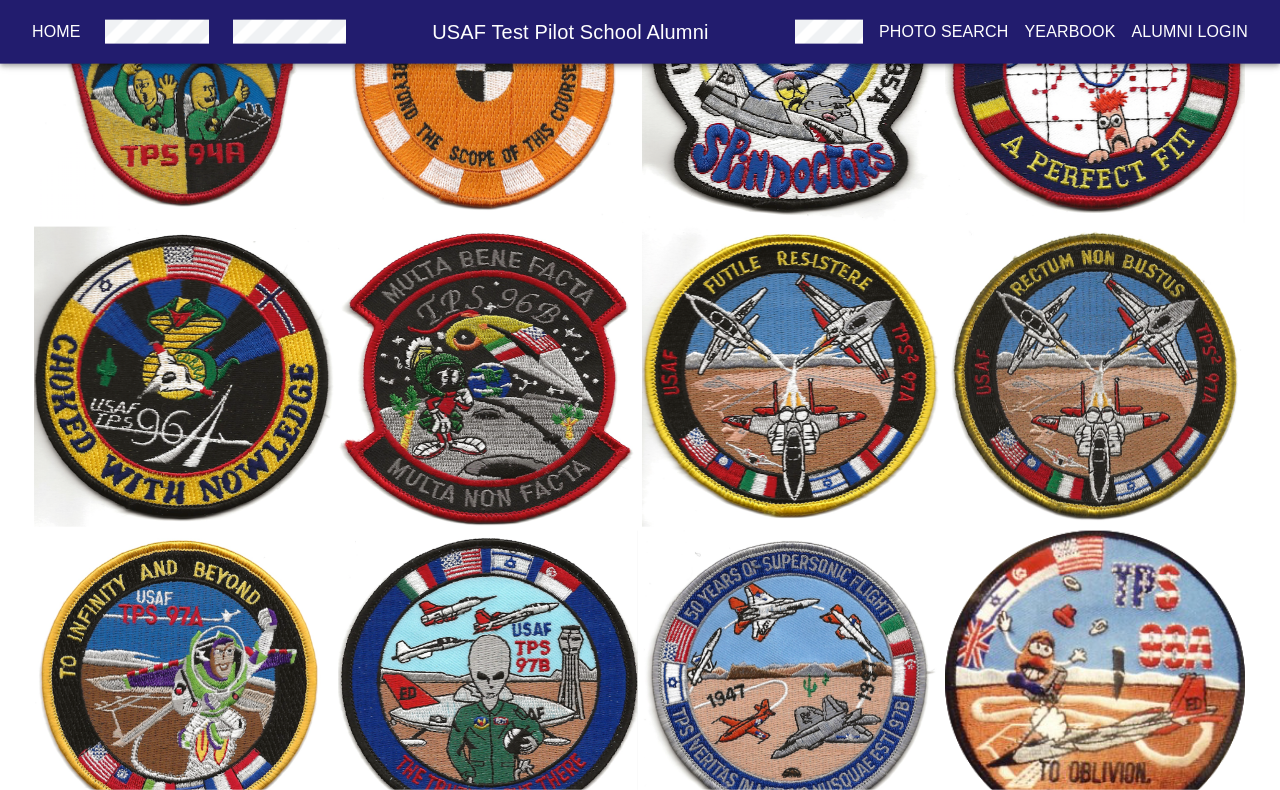 click on "Home" at bounding box center [56, 32] 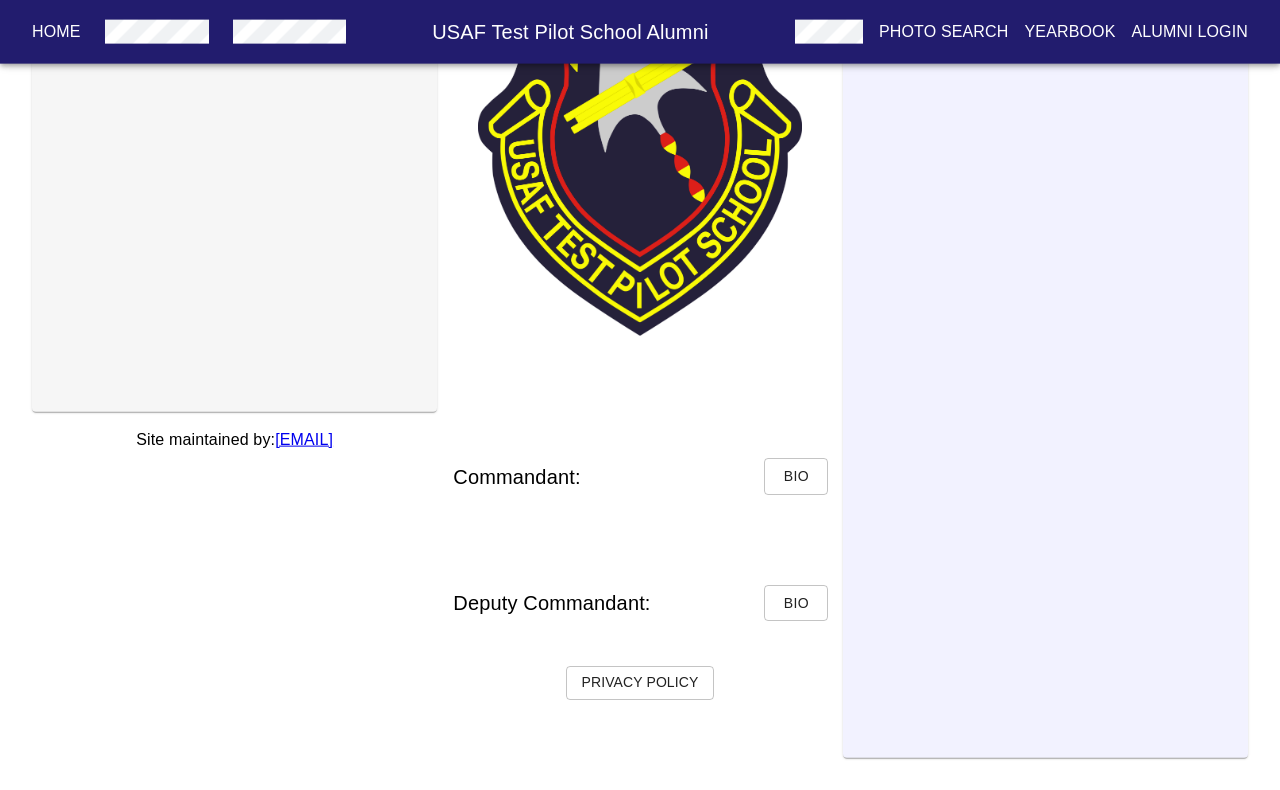 scroll, scrollTop: 234, scrollLeft: 0, axis: vertical 